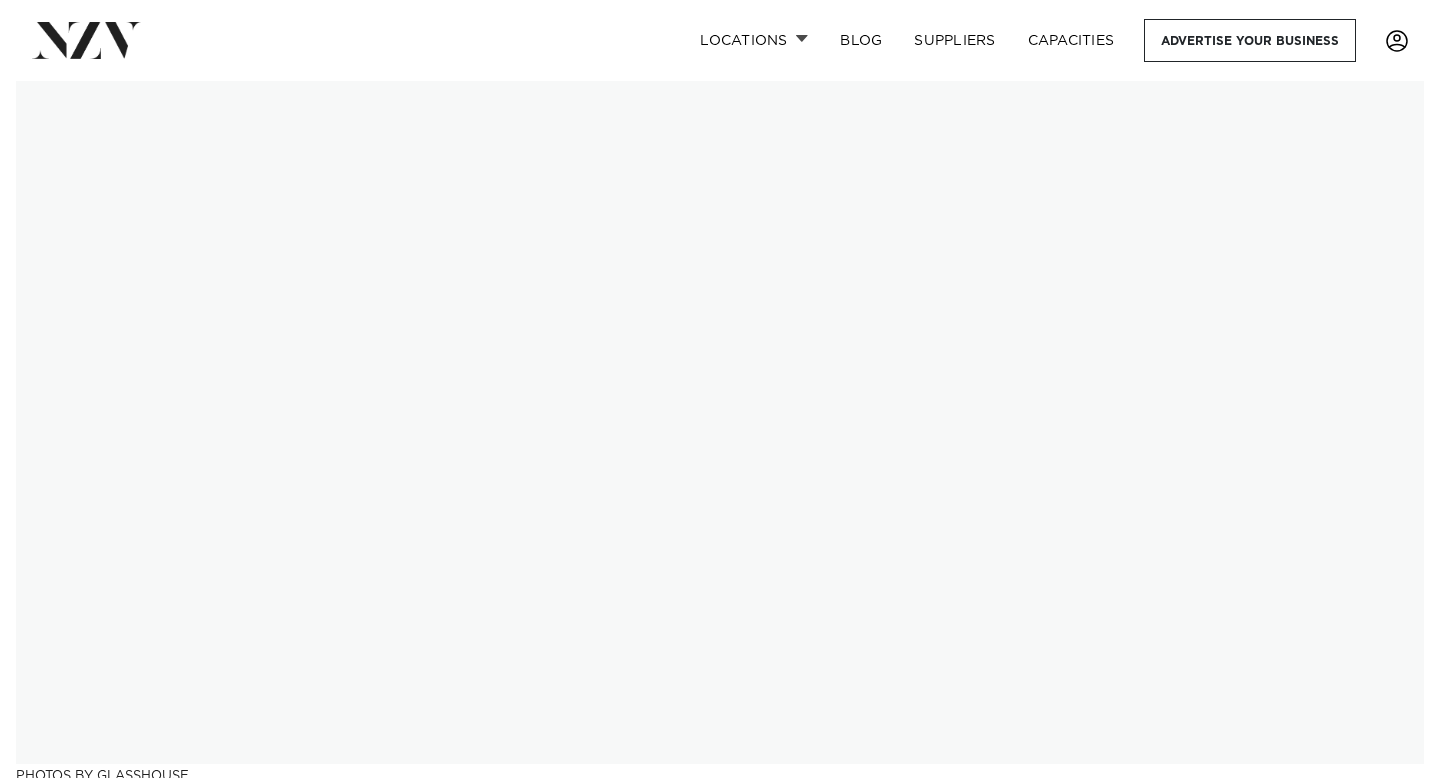 scroll, scrollTop: 0, scrollLeft: 0, axis: both 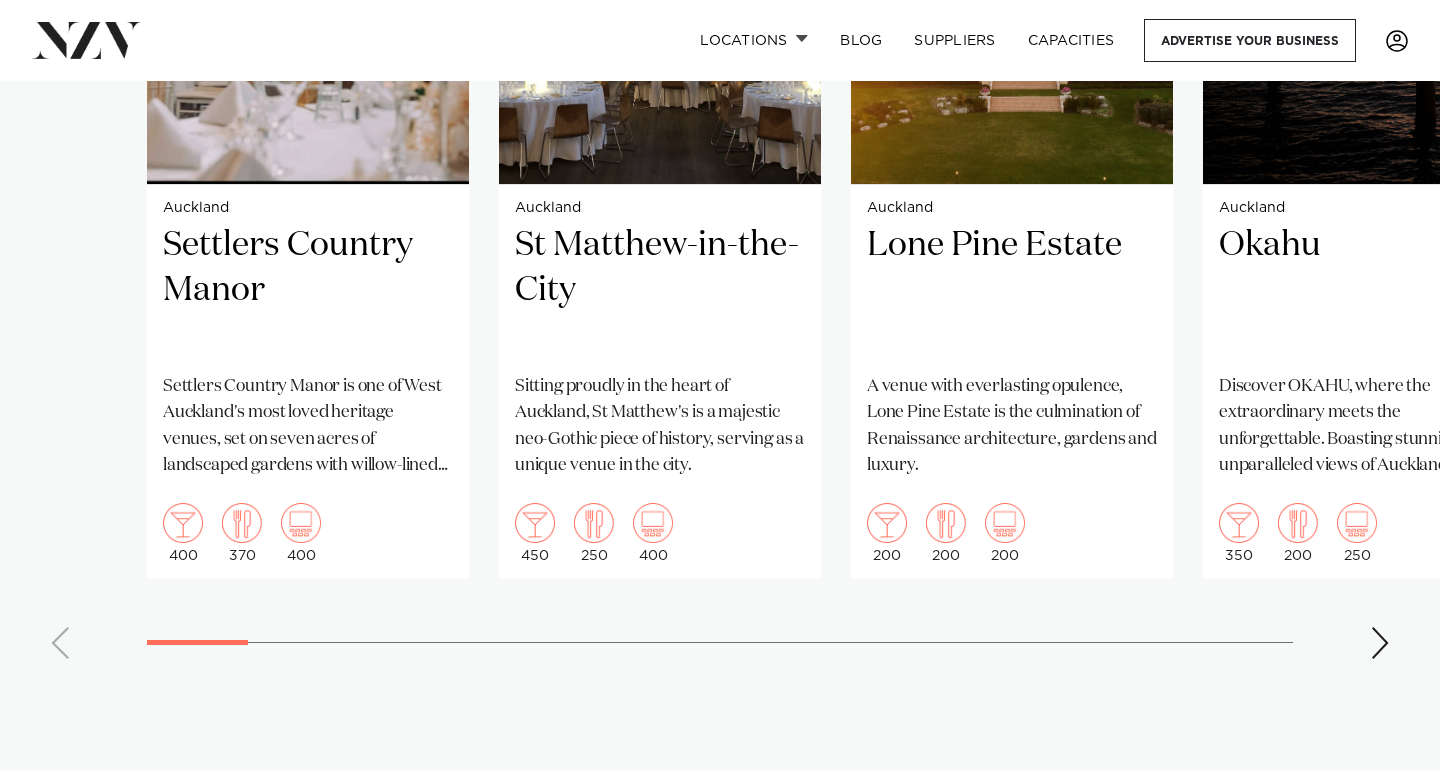 click at bounding box center (1380, 643) 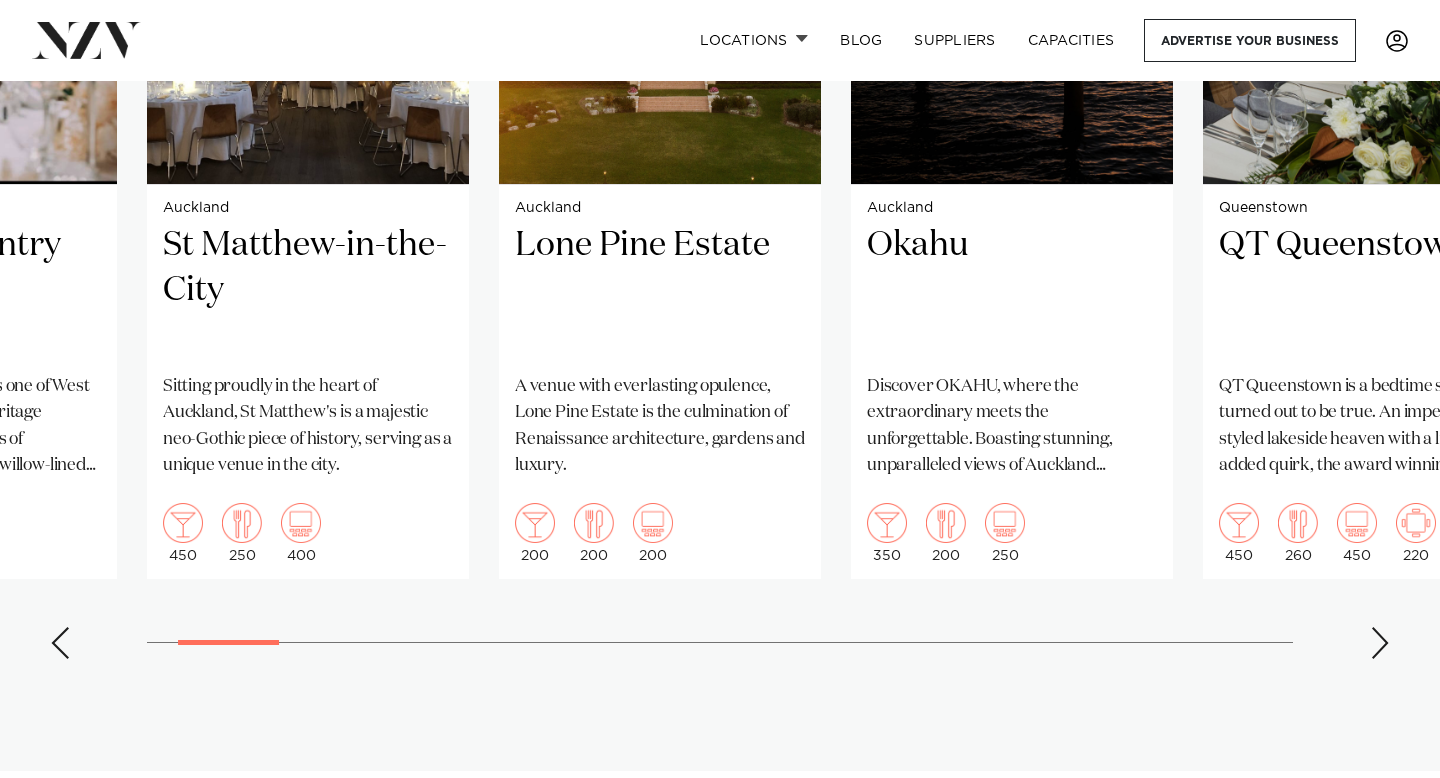 click at bounding box center (1380, 643) 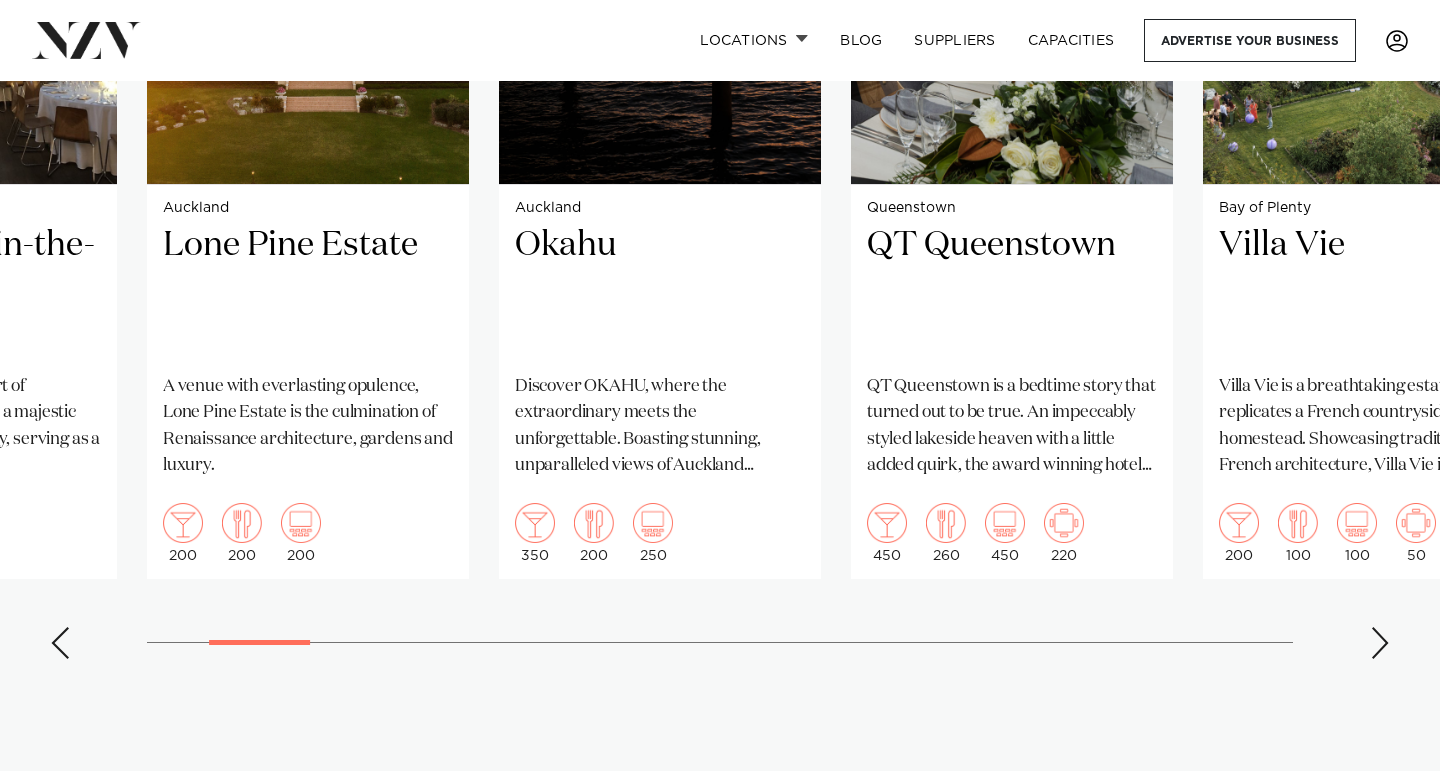 click at bounding box center [1380, 643] 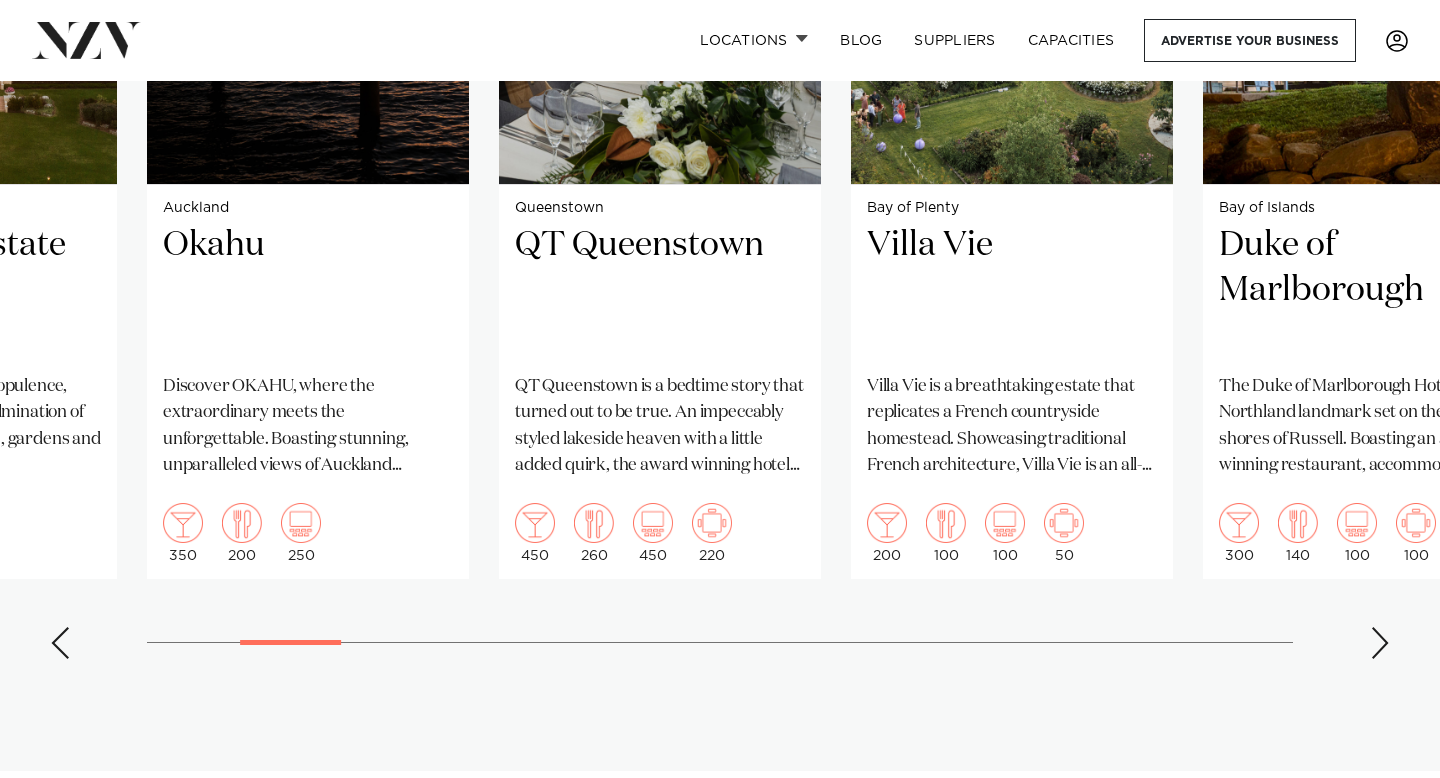 click at bounding box center (1380, 643) 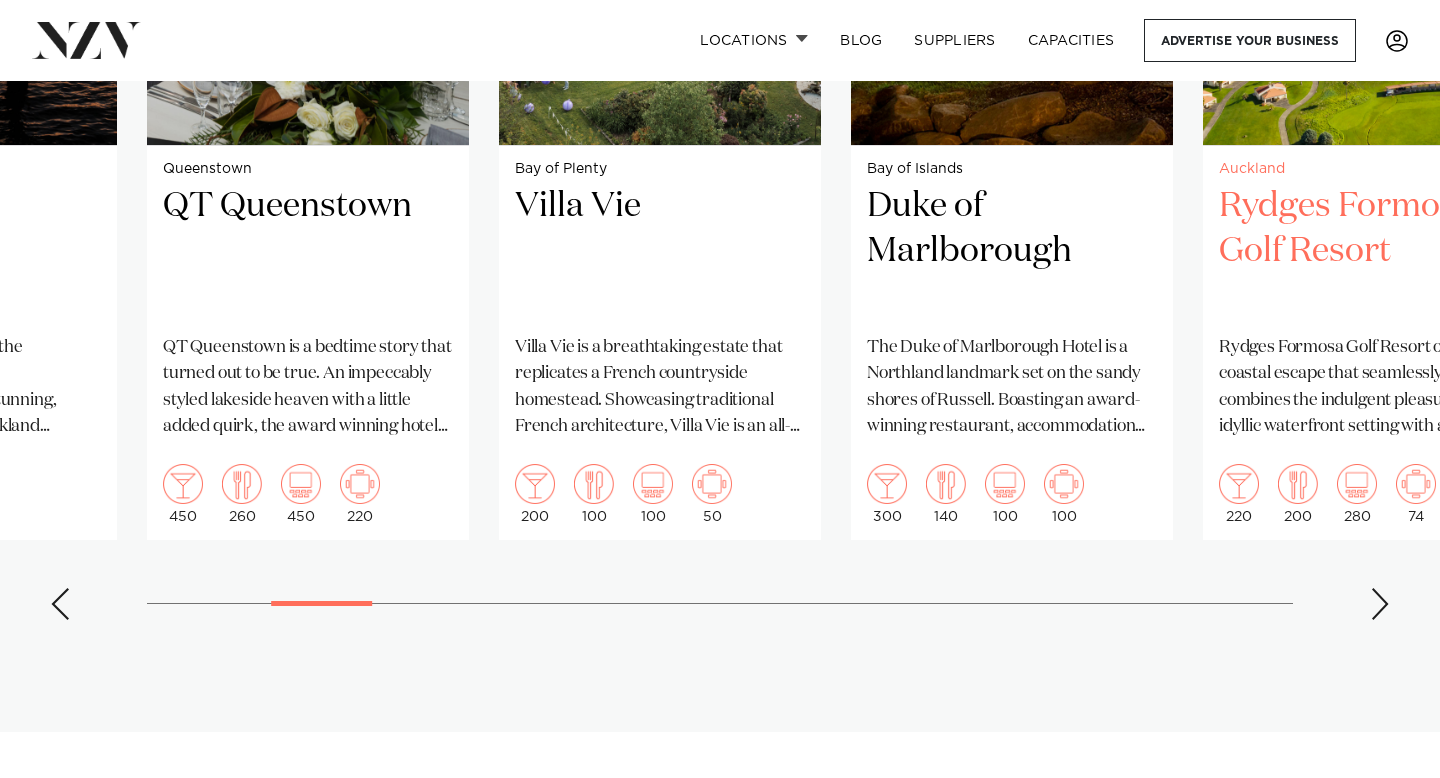 scroll, scrollTop: 1840, scrollLeft: 0, axis: vertical 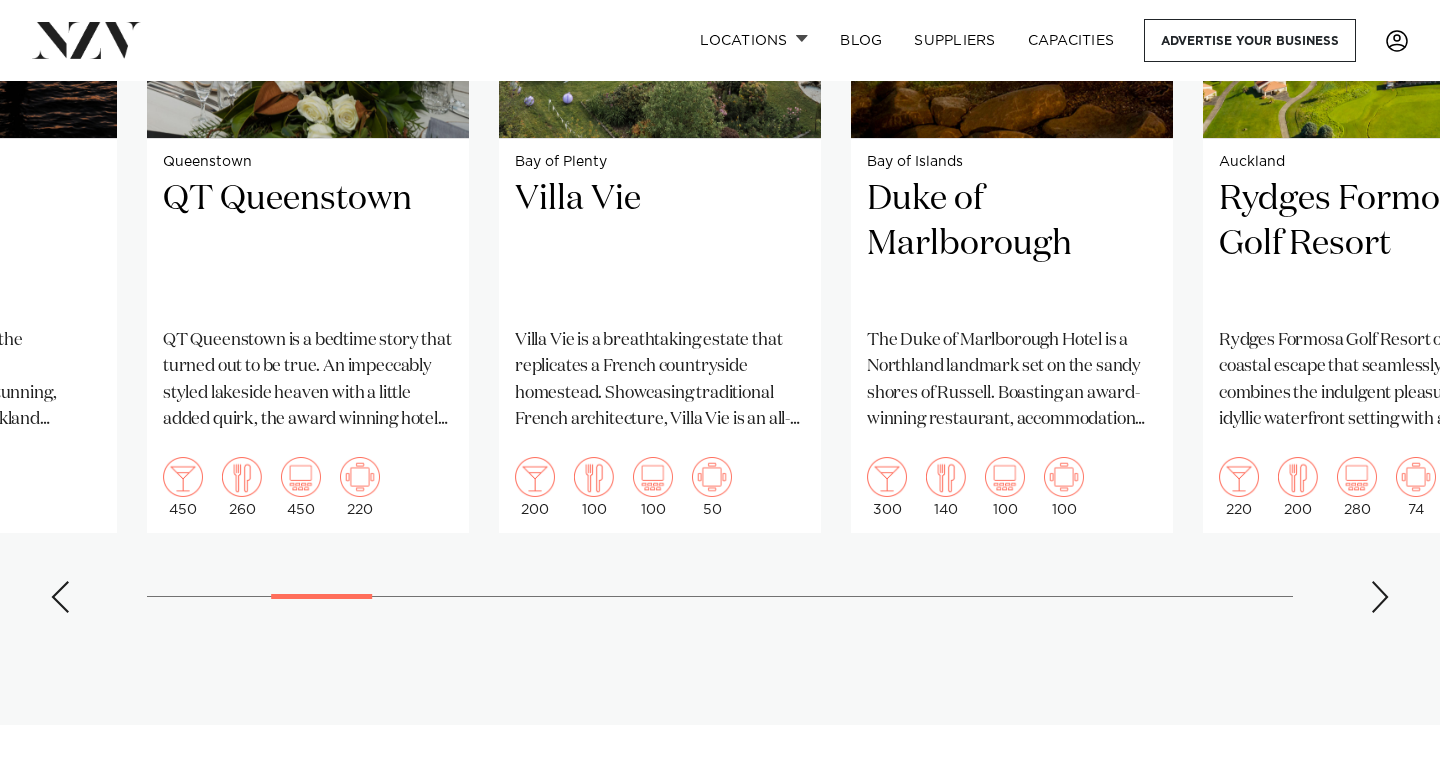 click at bounding box center [1380, 597] 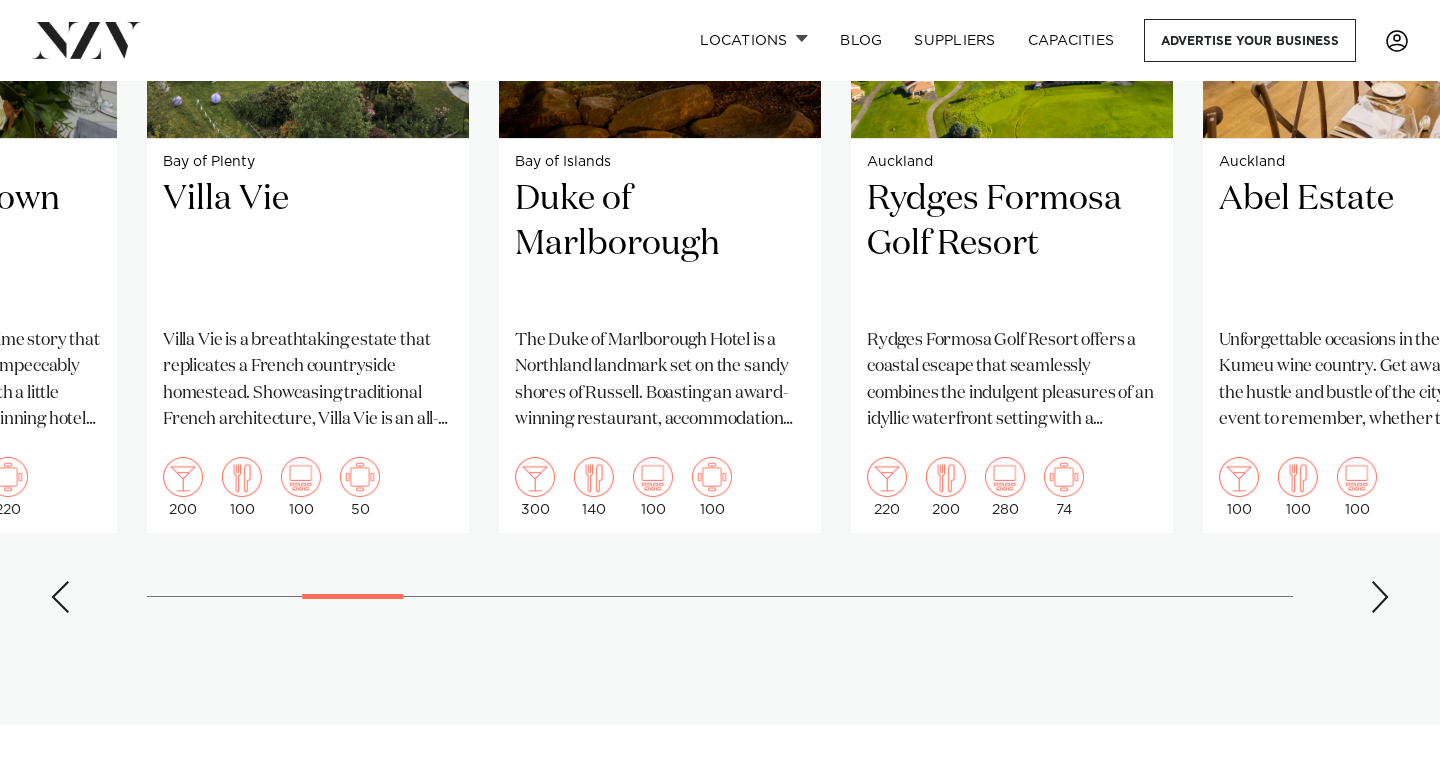 click at bounding box center [1380, 597] 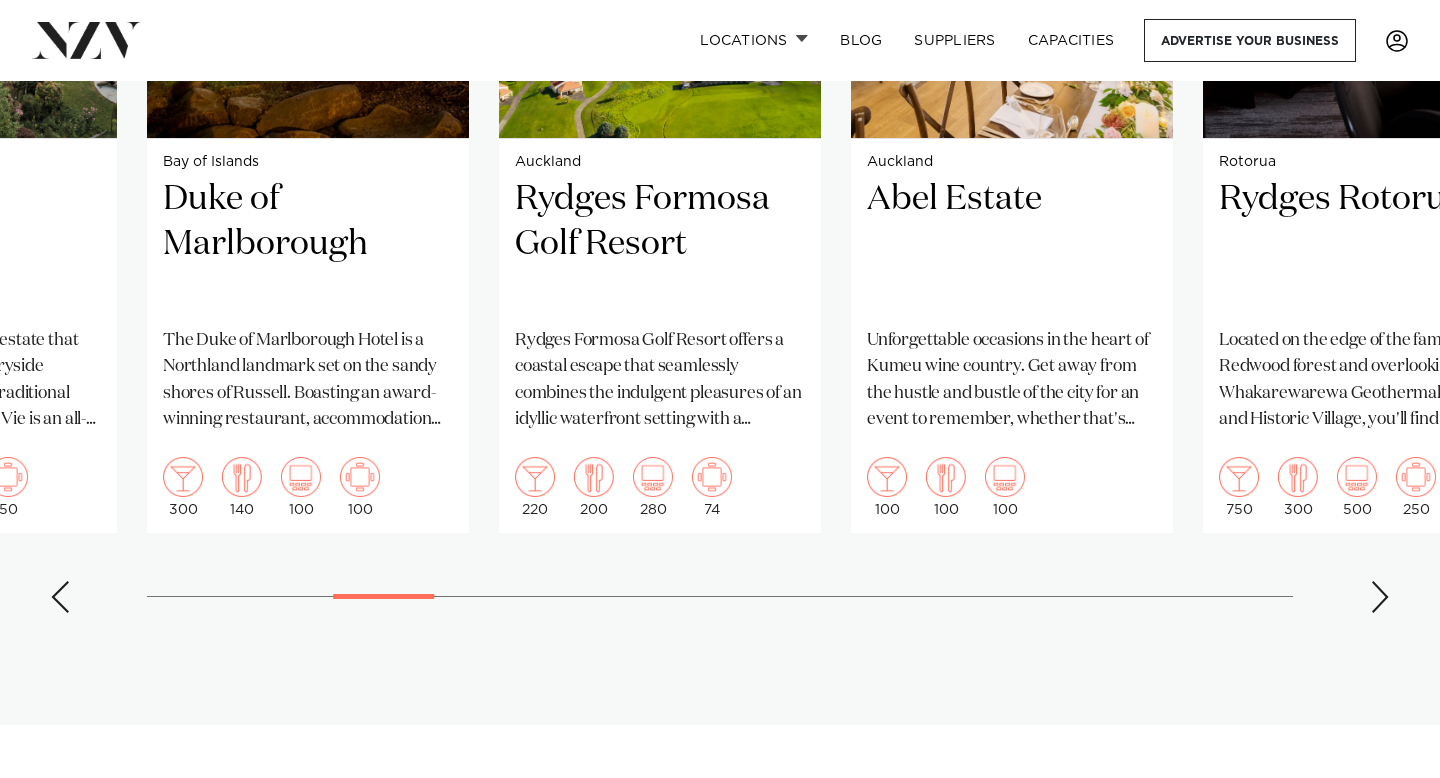 click at bounding box center (1380, 597) 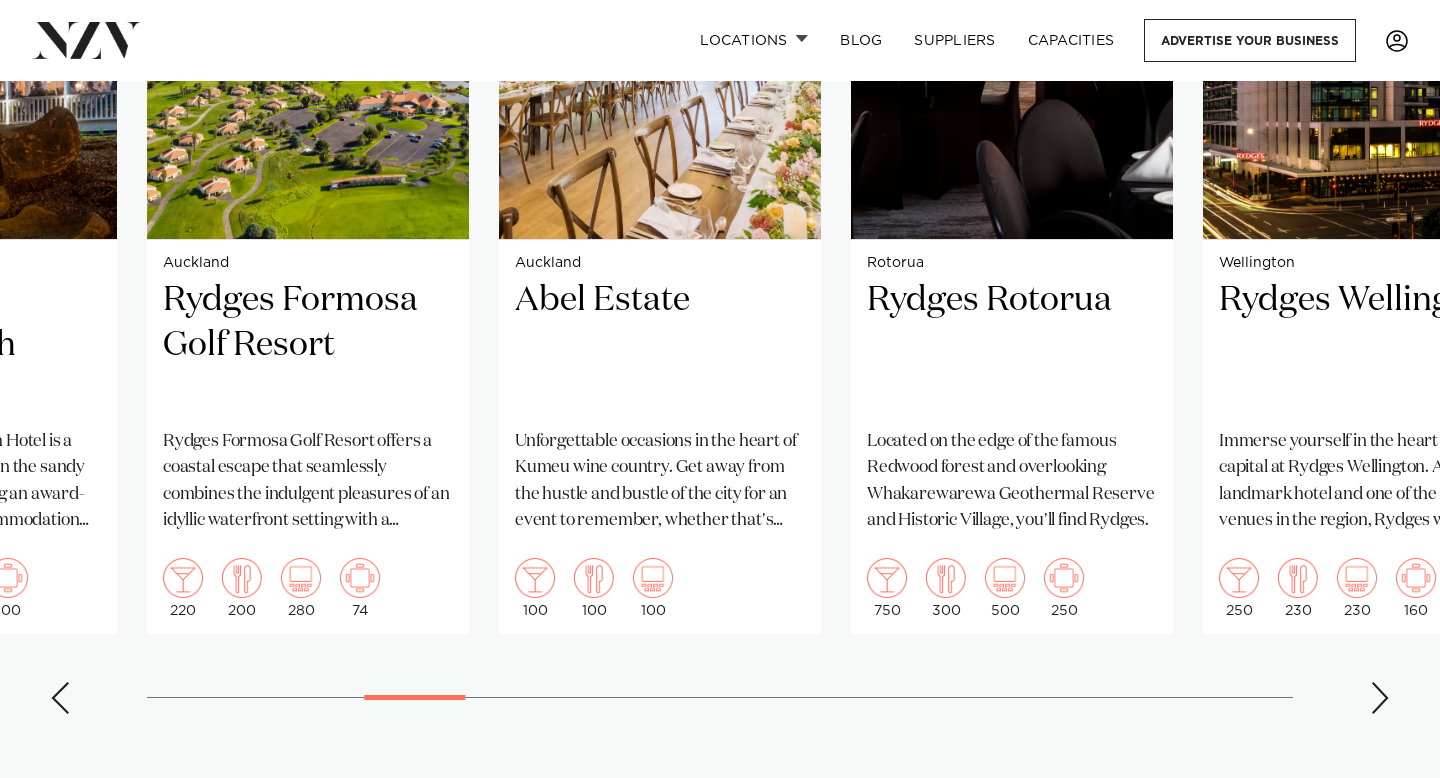 scroll, scrollTop: 1745, scrollLeft: 0, axis: vertical 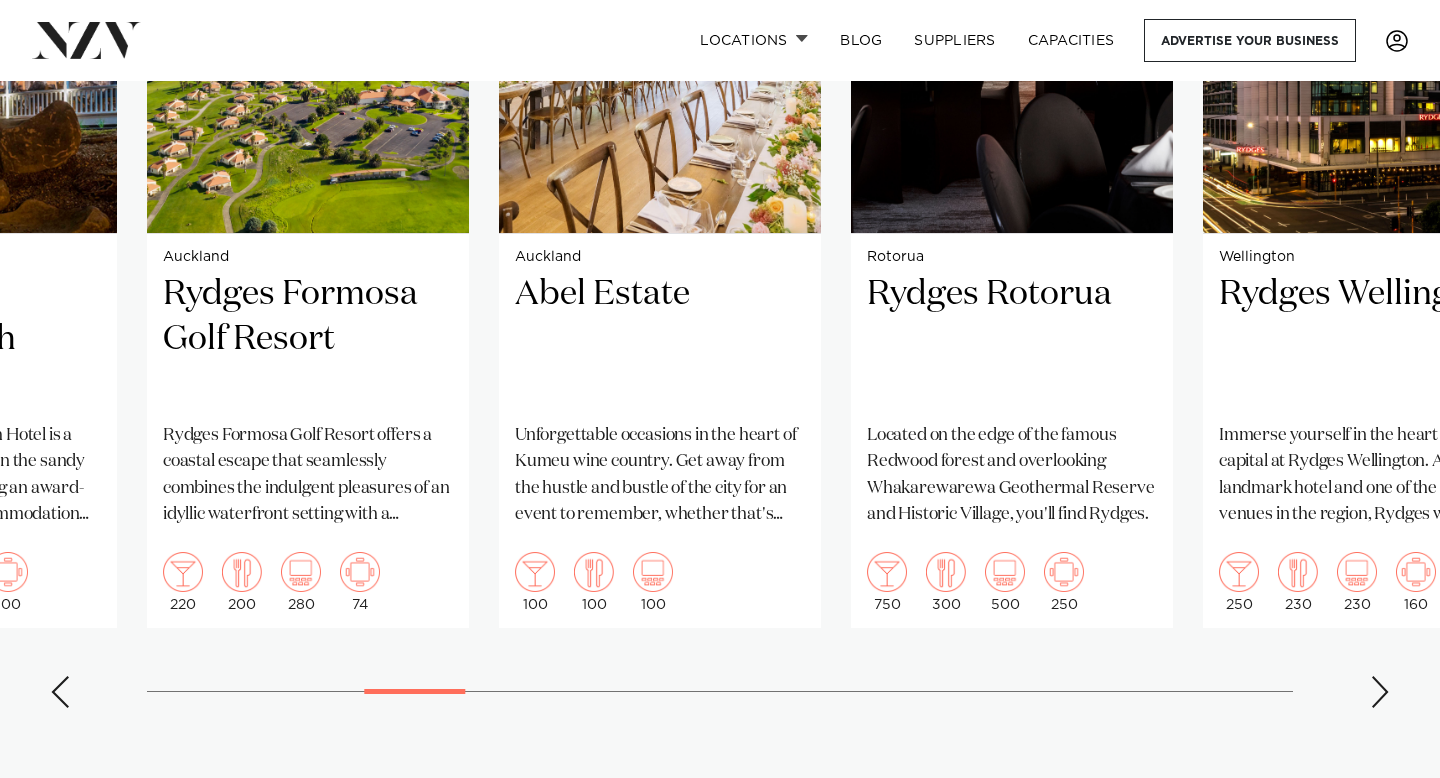 click at bounding box center [1380, 692] 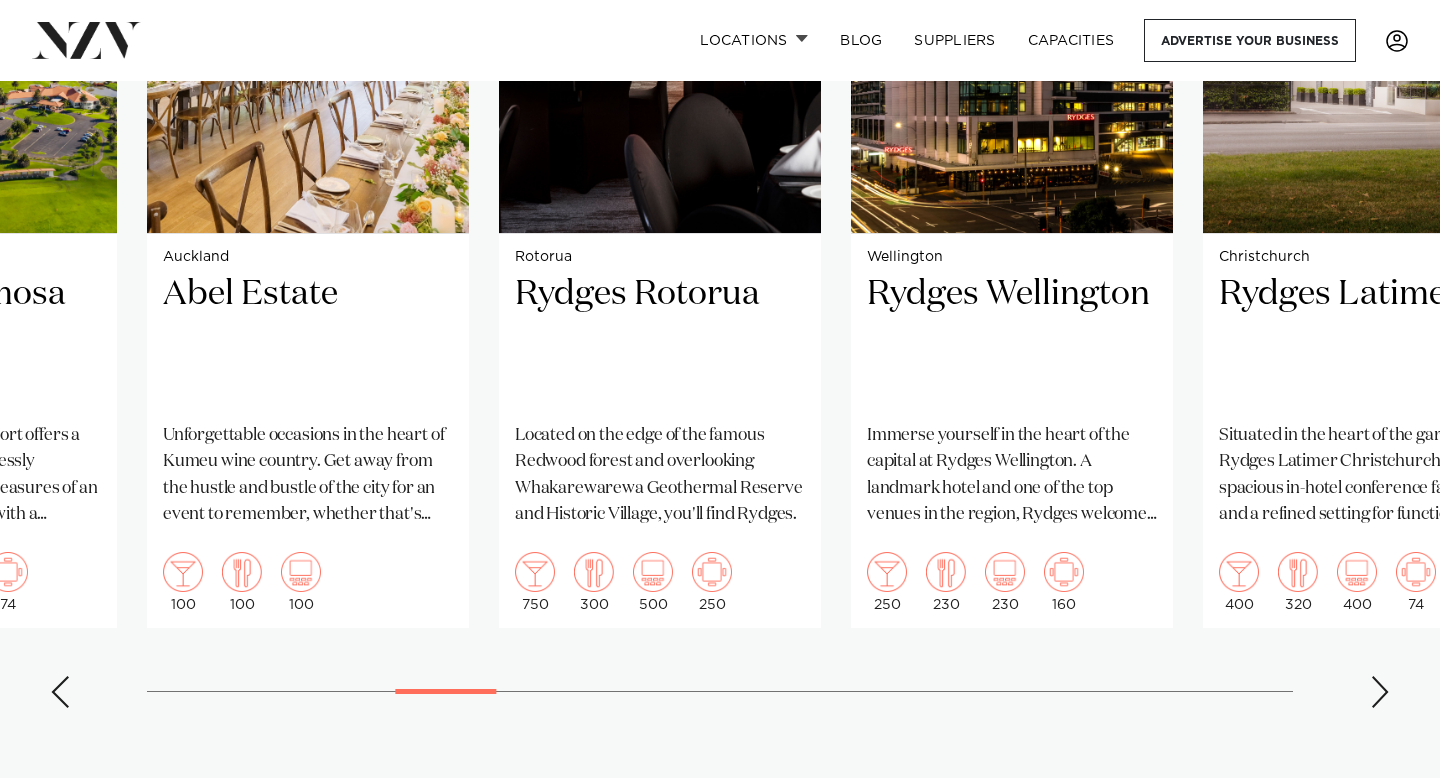 click at bounding box center [1380, 692] 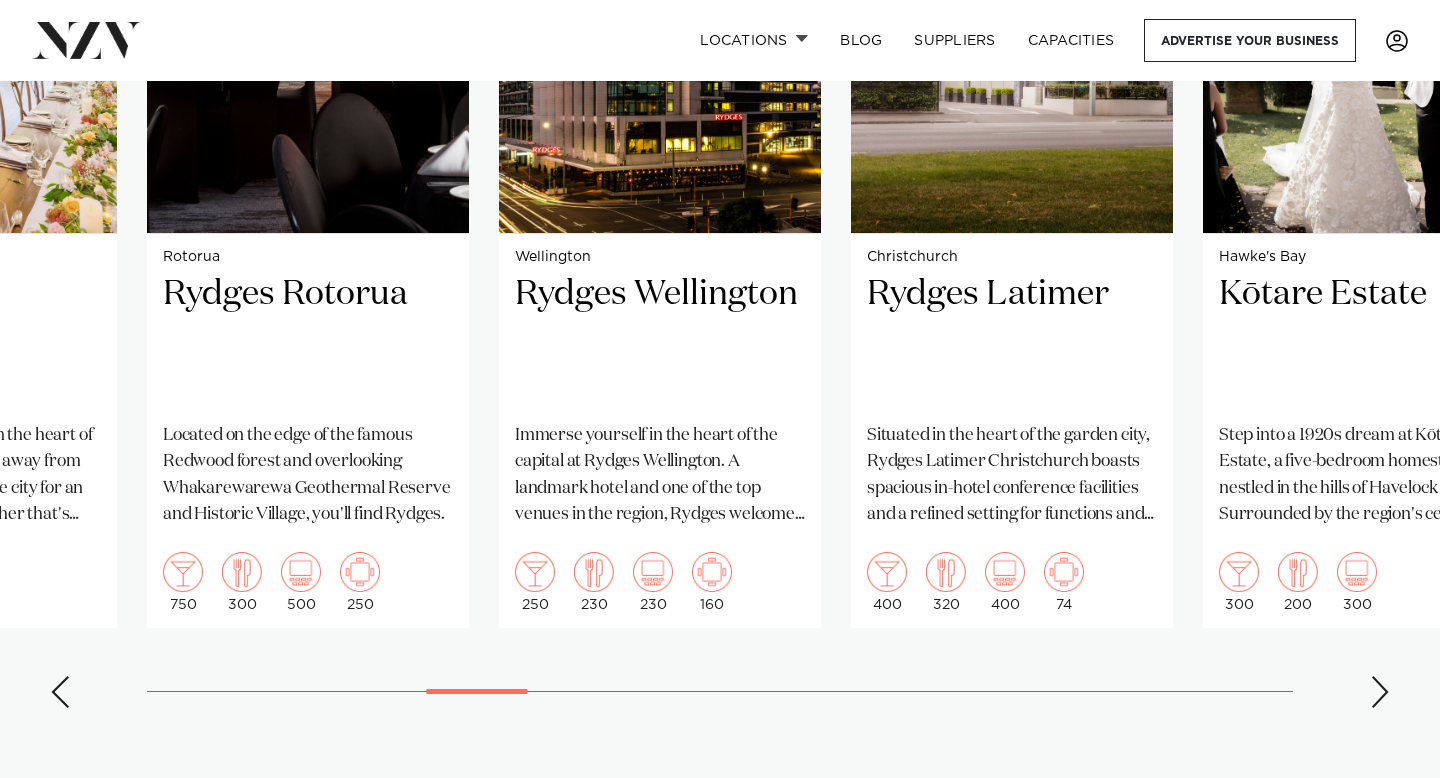 click at bounding box center [1380, 692] 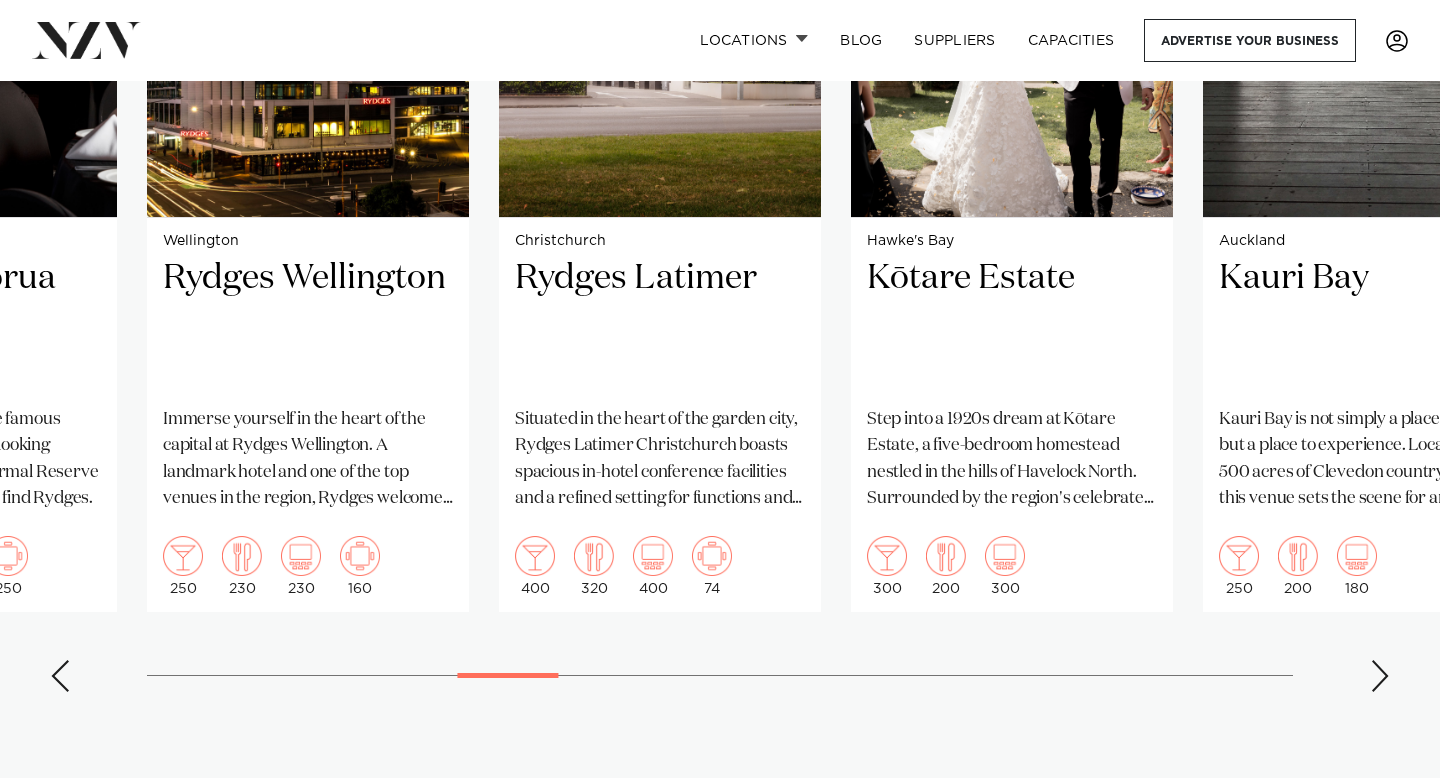 scroll, scrollTop: 1763, scrollLeft: 0, axis: vertical 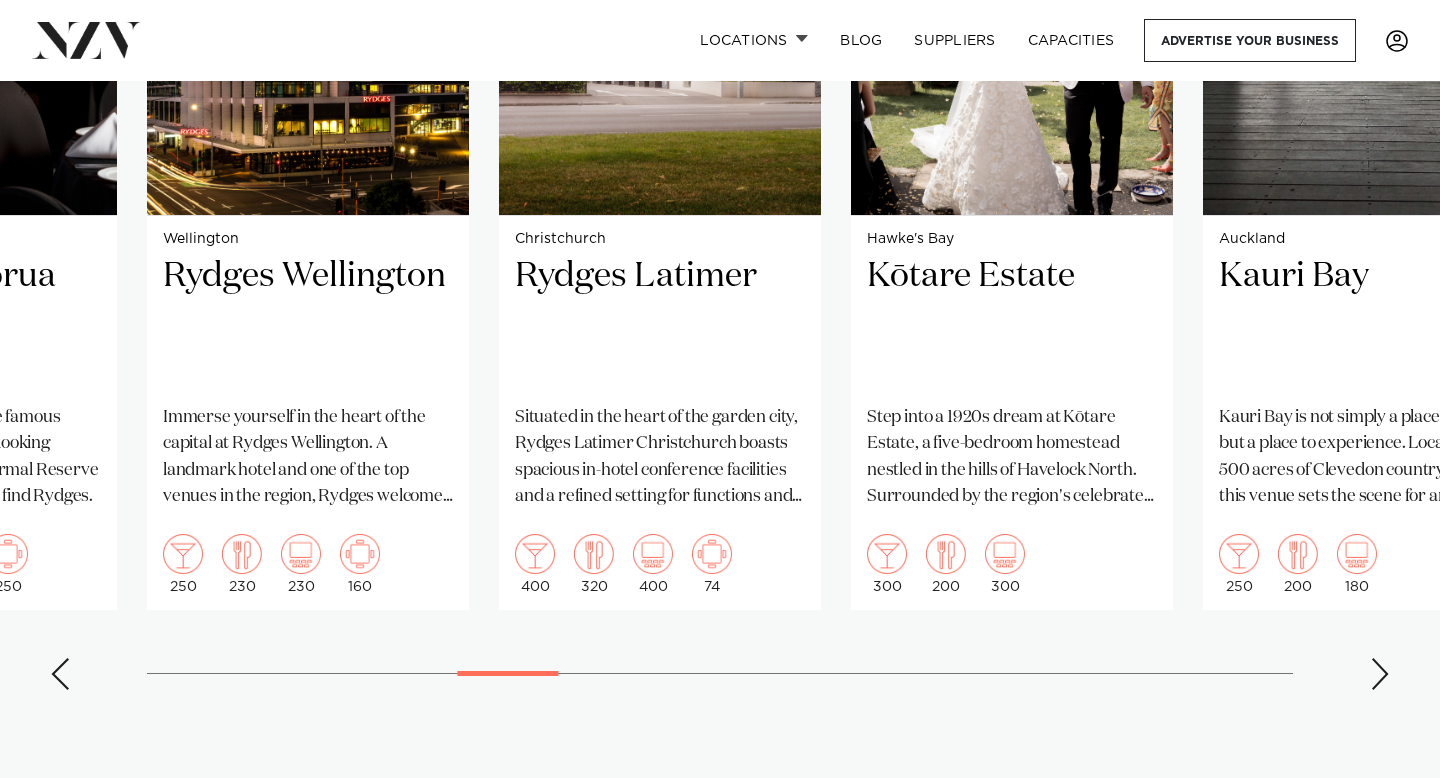 click at bounding box center (1380, 674) 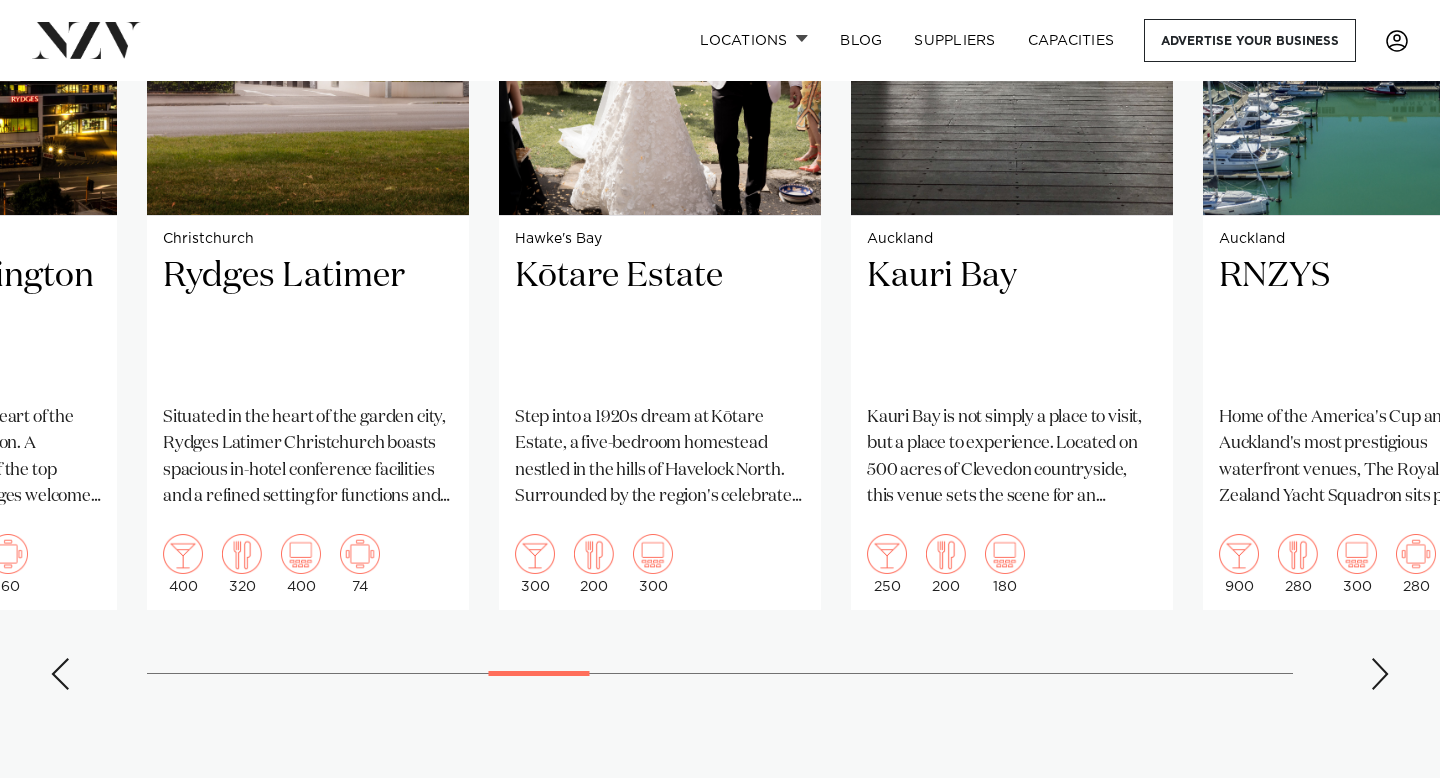 click at bounding box center (1380, 674) 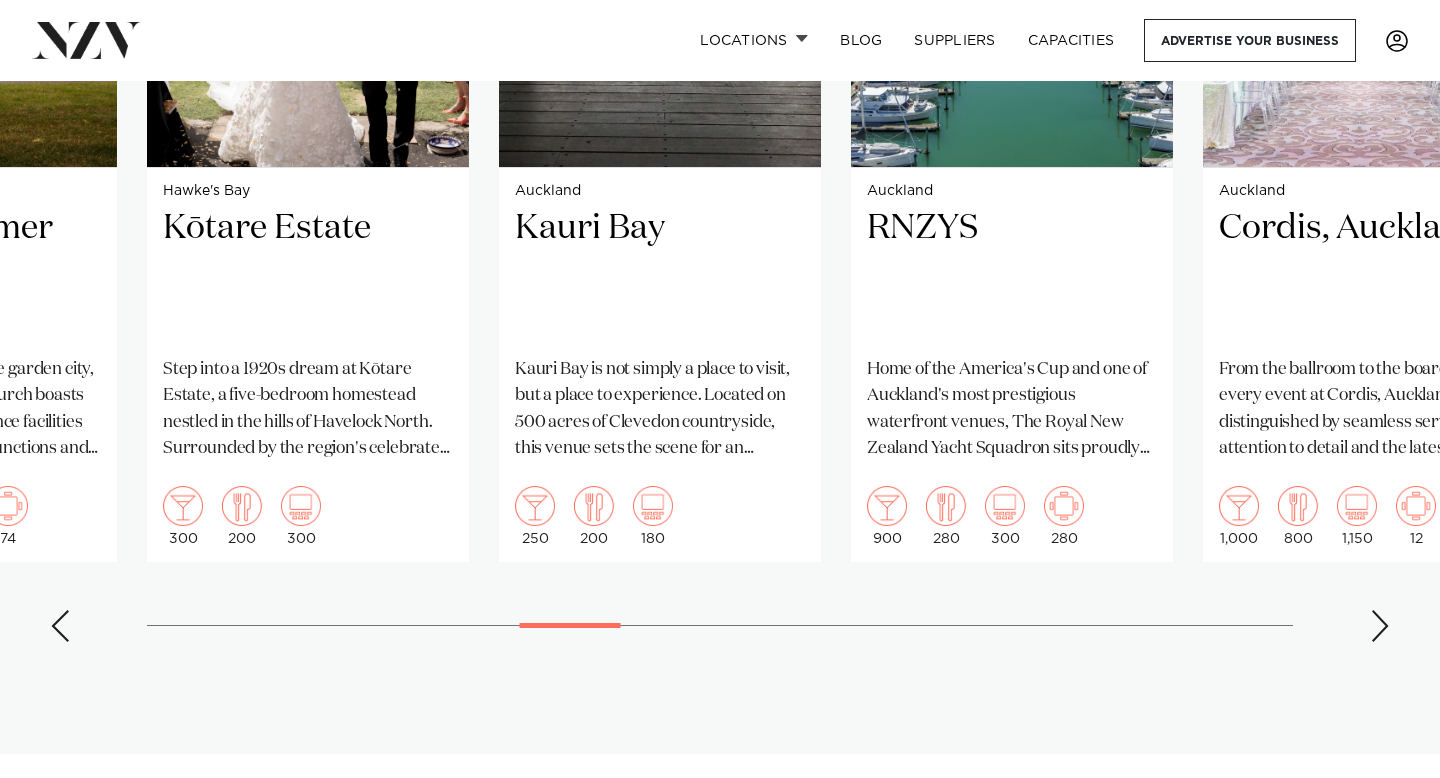 scroll, scrollTop: 1820, scrollLeft: 0, axis: vertical 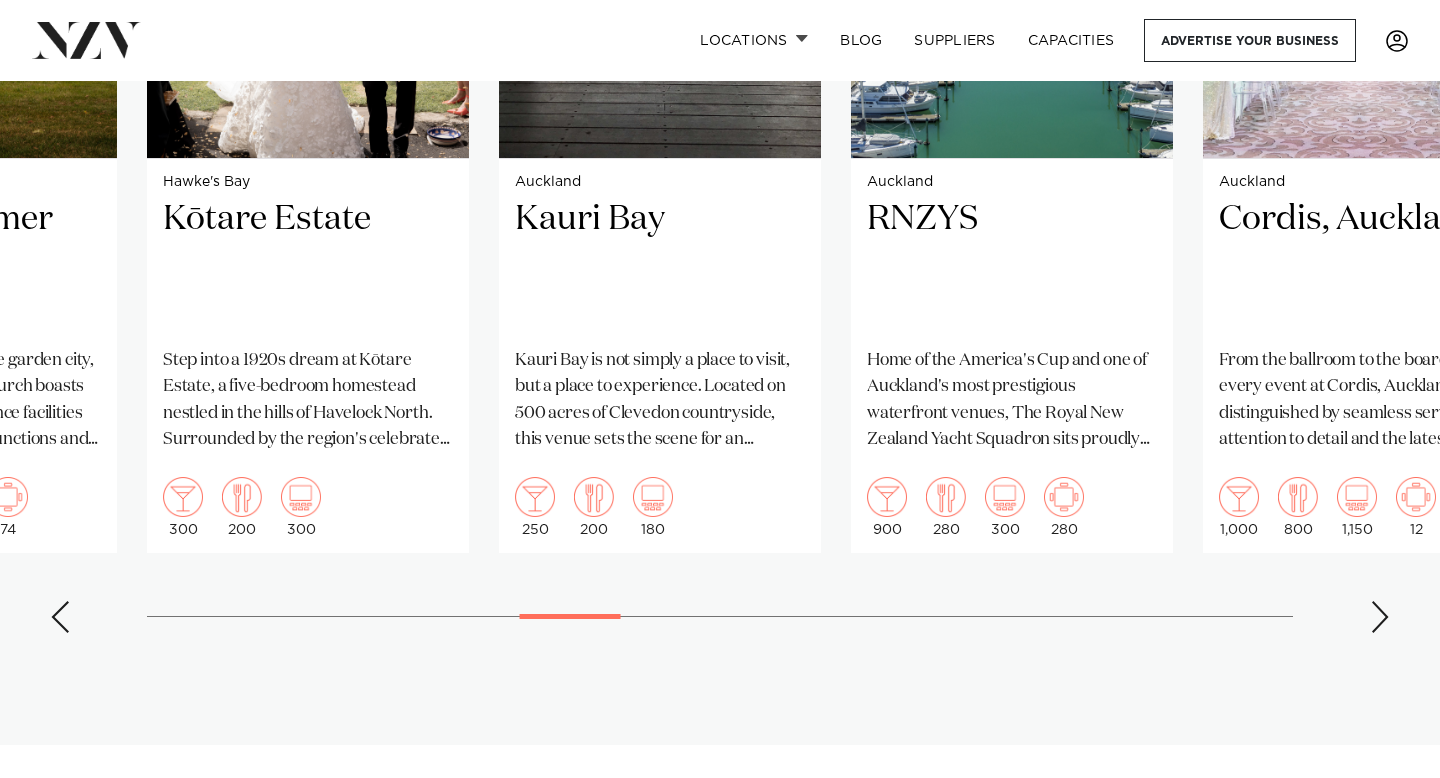 click at bounding box center (1380, 617) 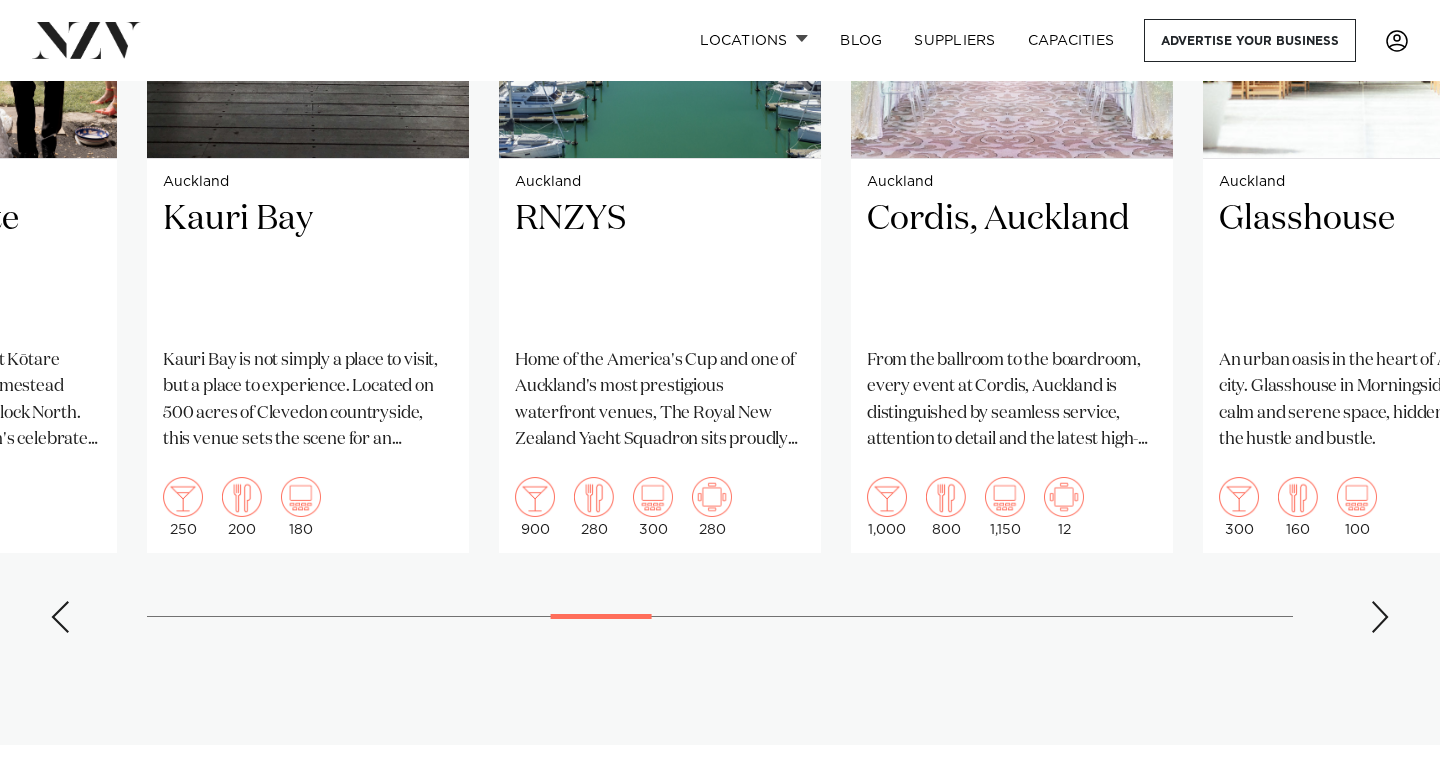 click at bounding box center [1380, 617] 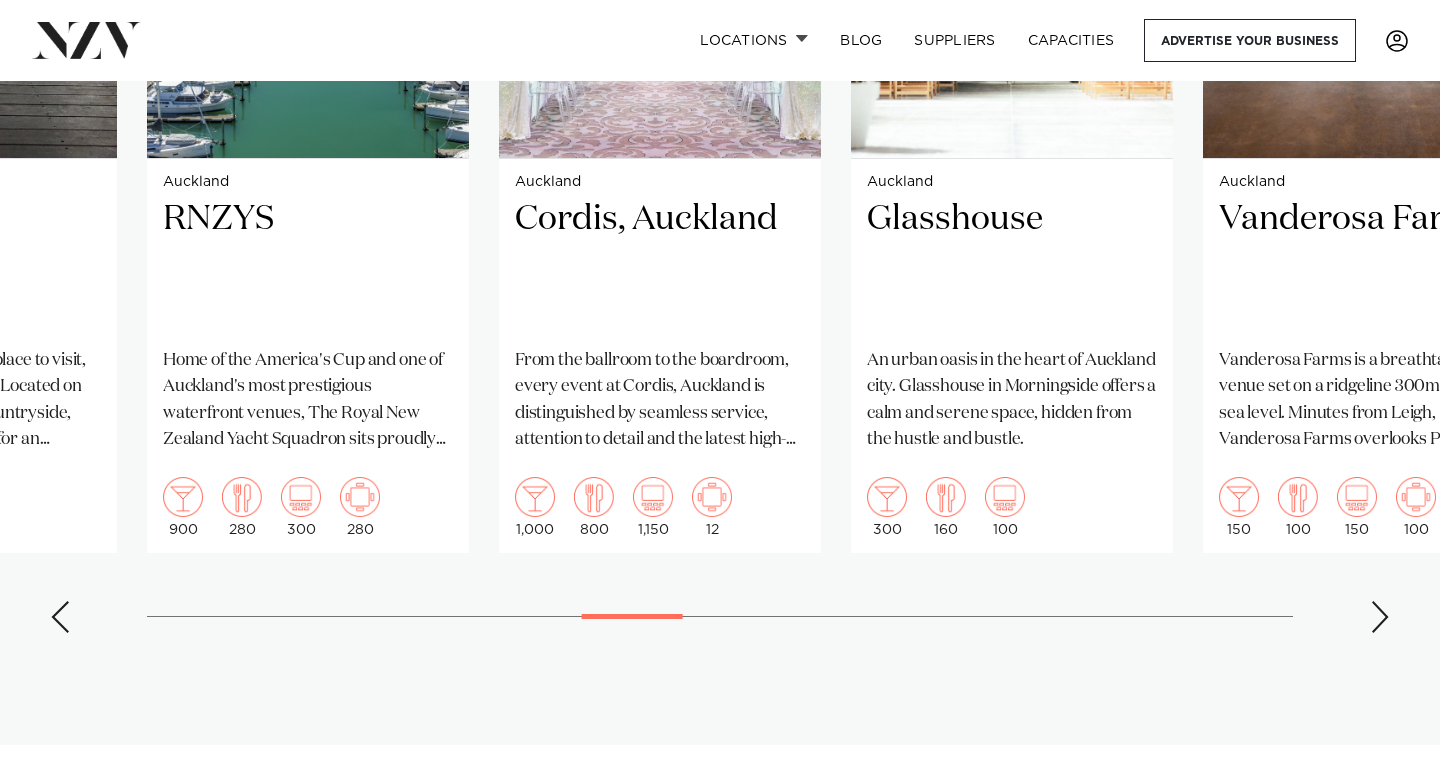 click at bounding box center (1380, 617) 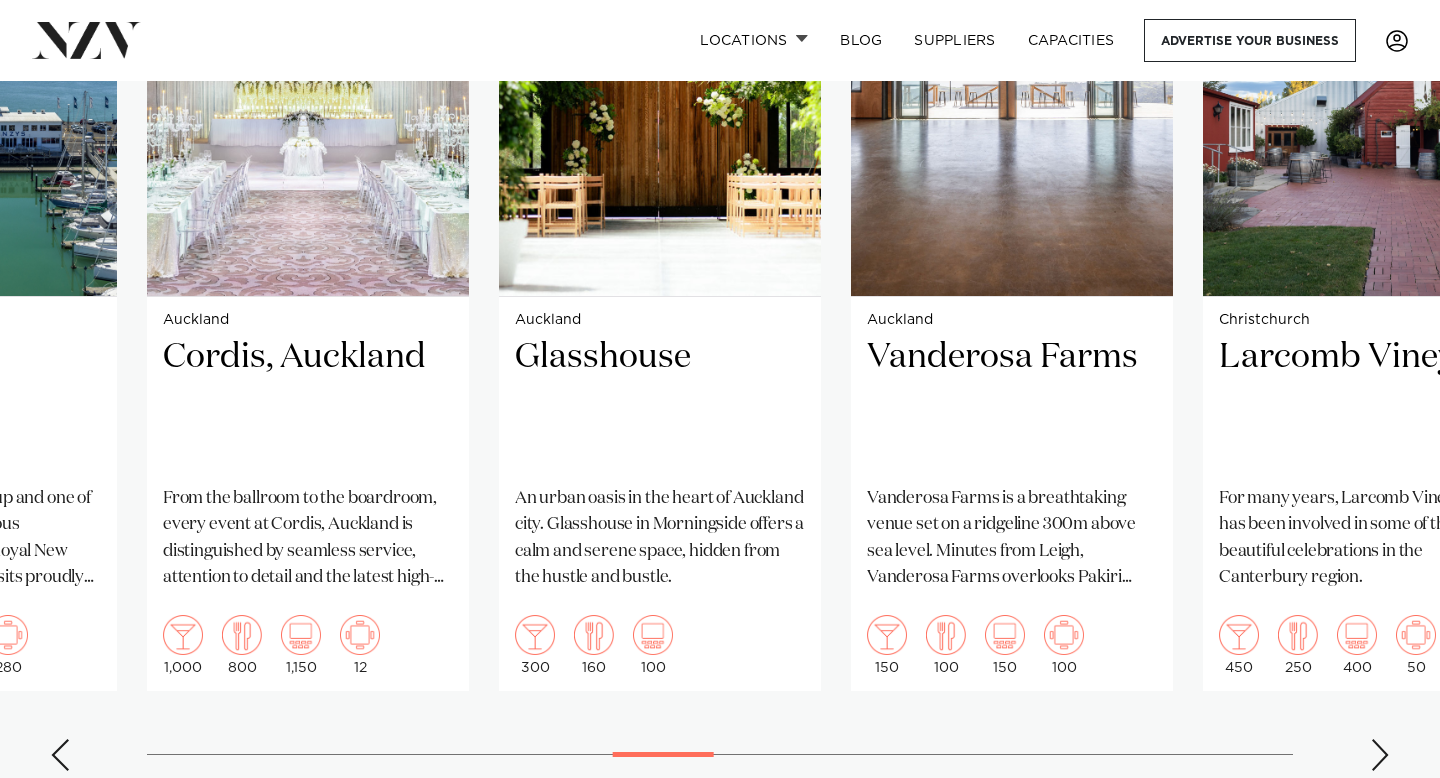 scroll, scrollTop: 1695, scrollLeft: 0, axis: vertical 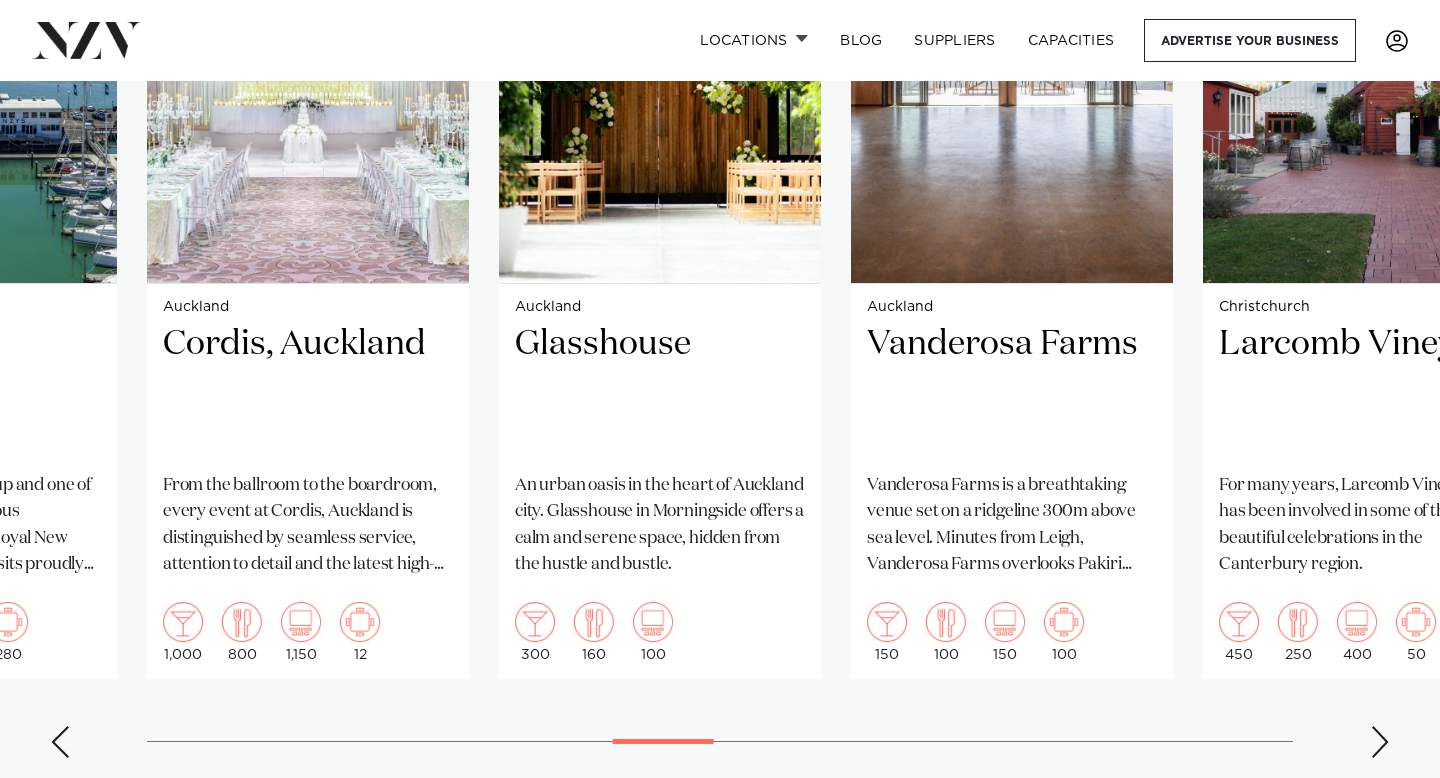 click at bounding box center [1380, 742] 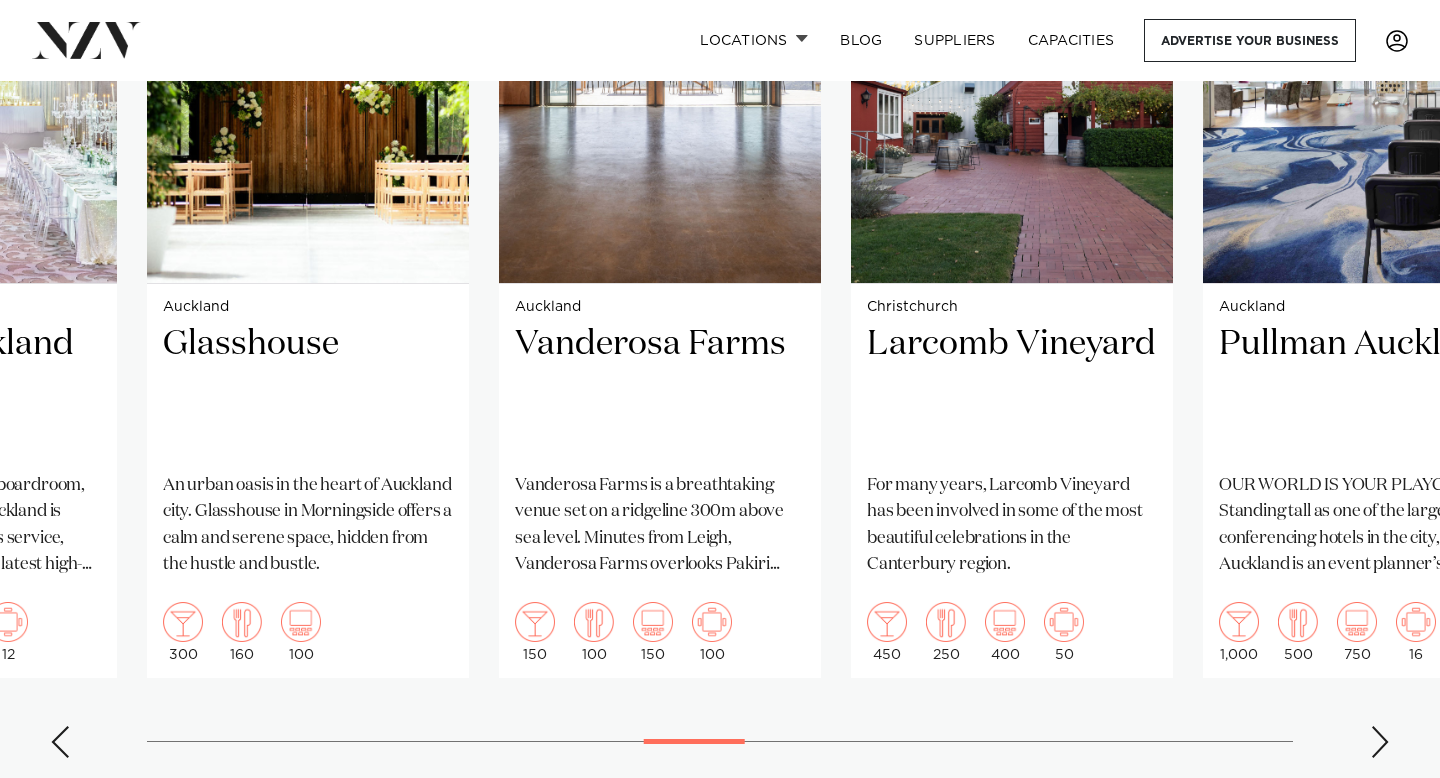 click at bounding box center (1380, 742) 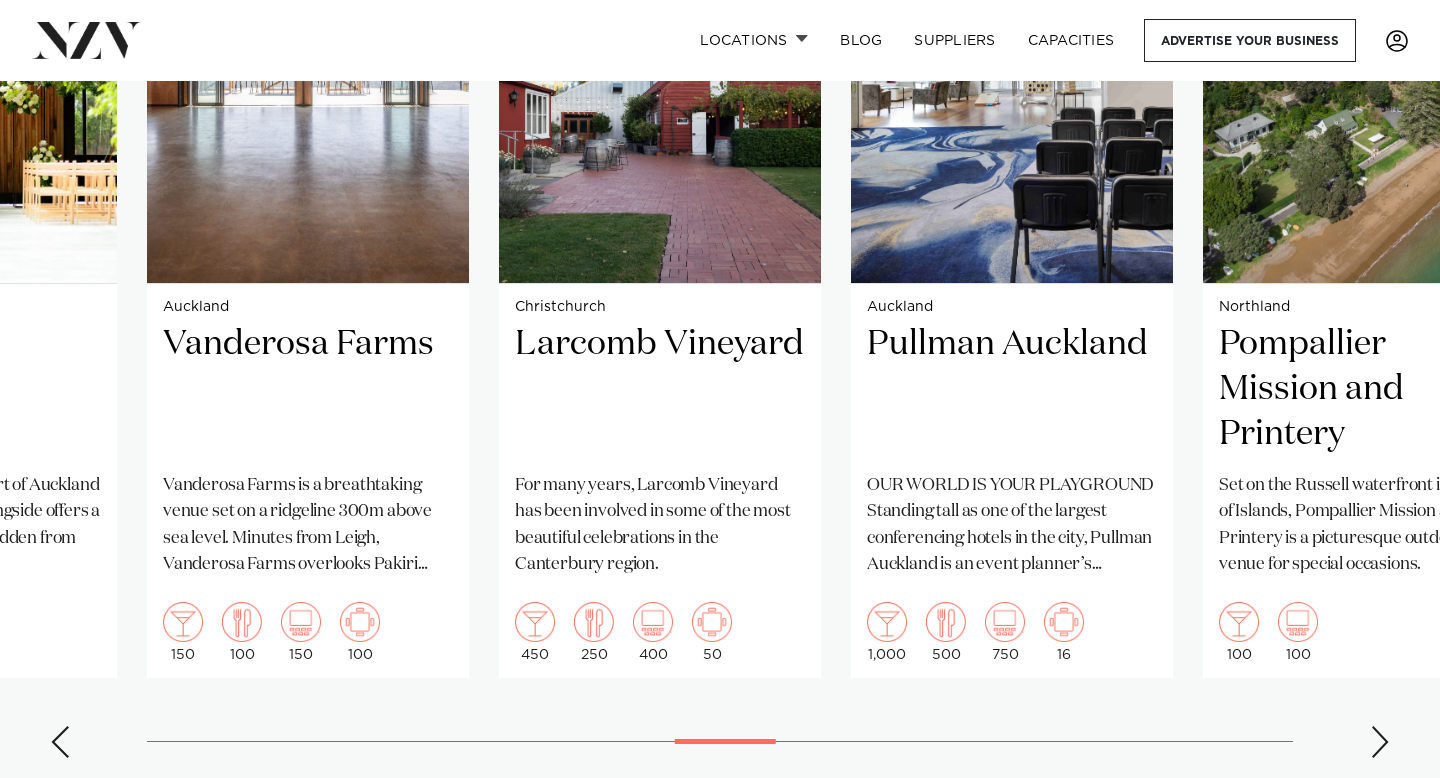 click at bounding box center [1380, 742] 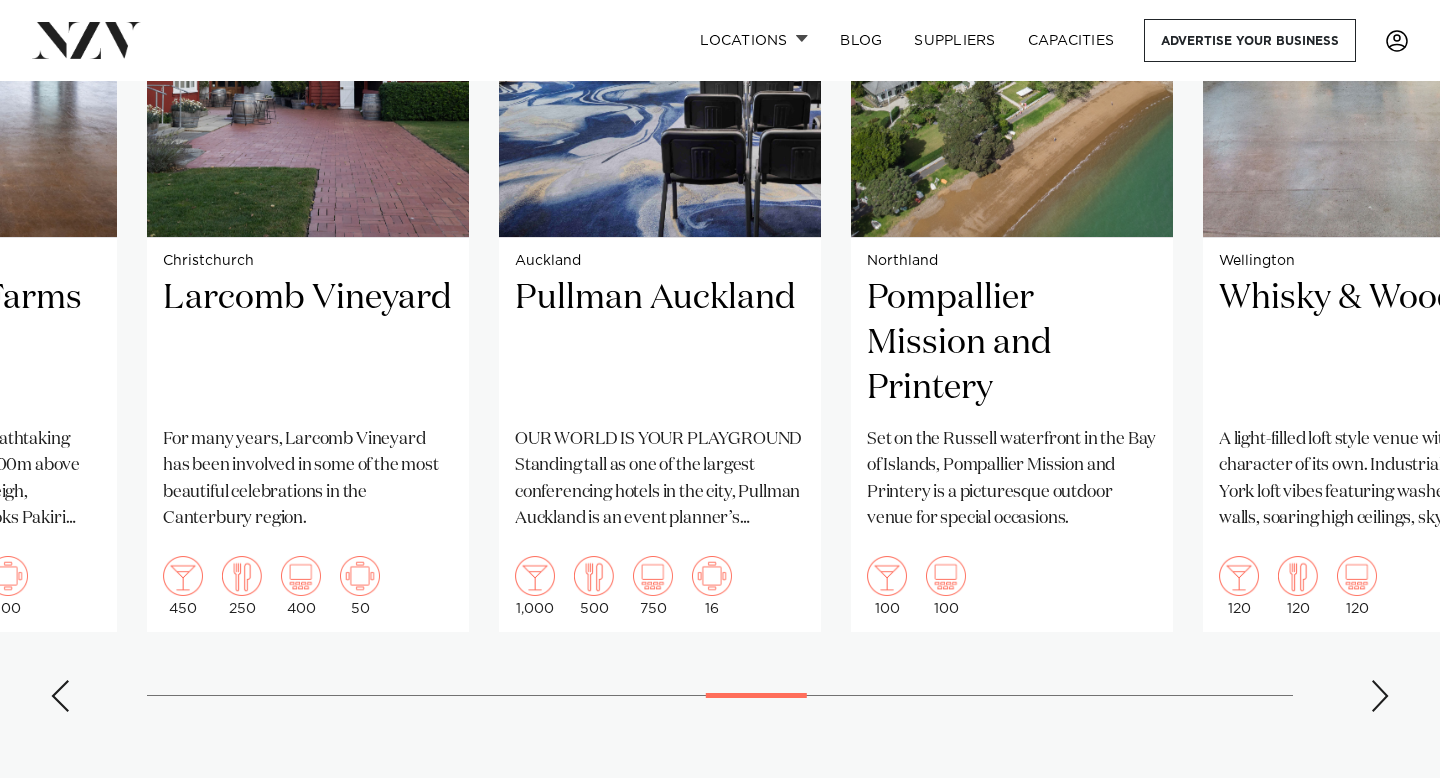 scroll, scrollTop: 1753, scrollLeft: 0, axis: vertical 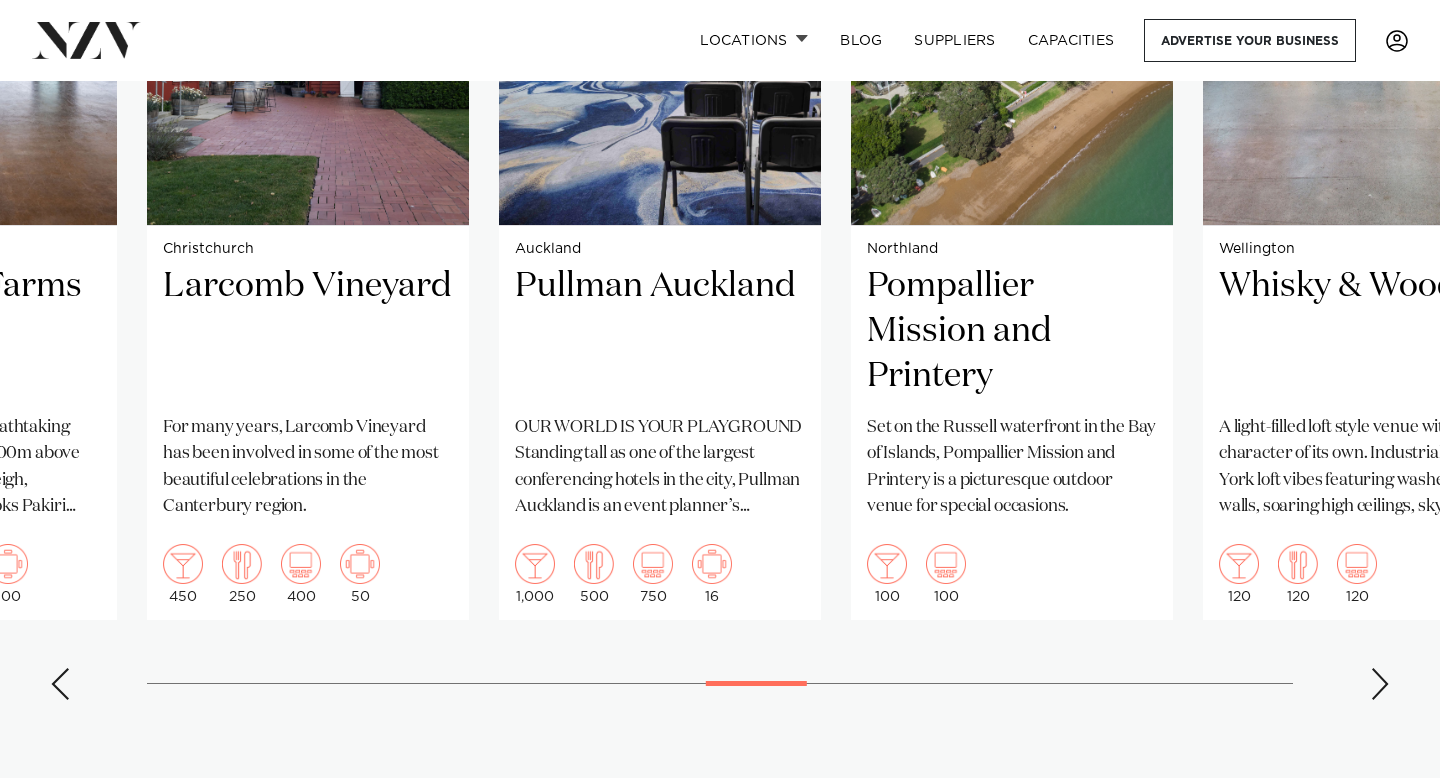 click at bounding box center (1380, 684) 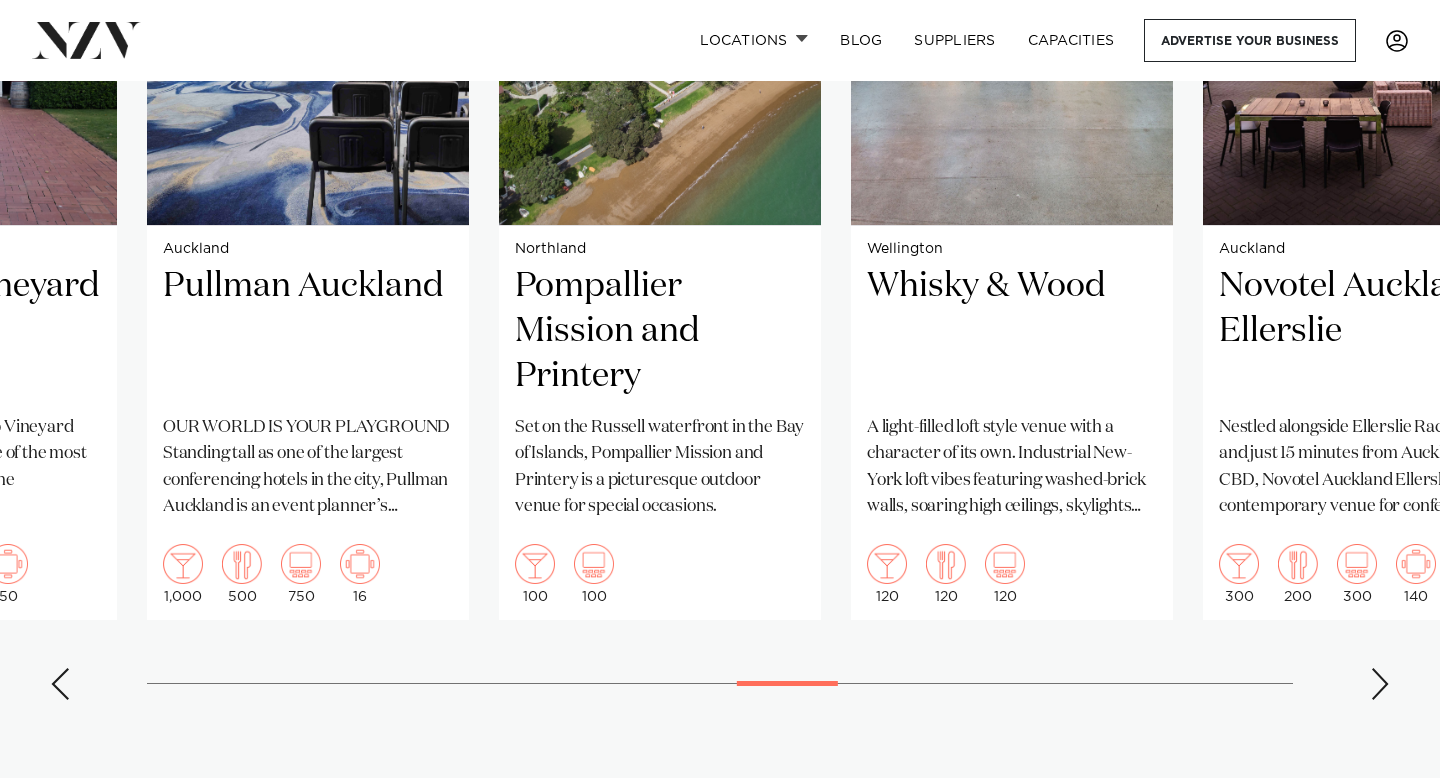 click at bounding box center (1380, 684) 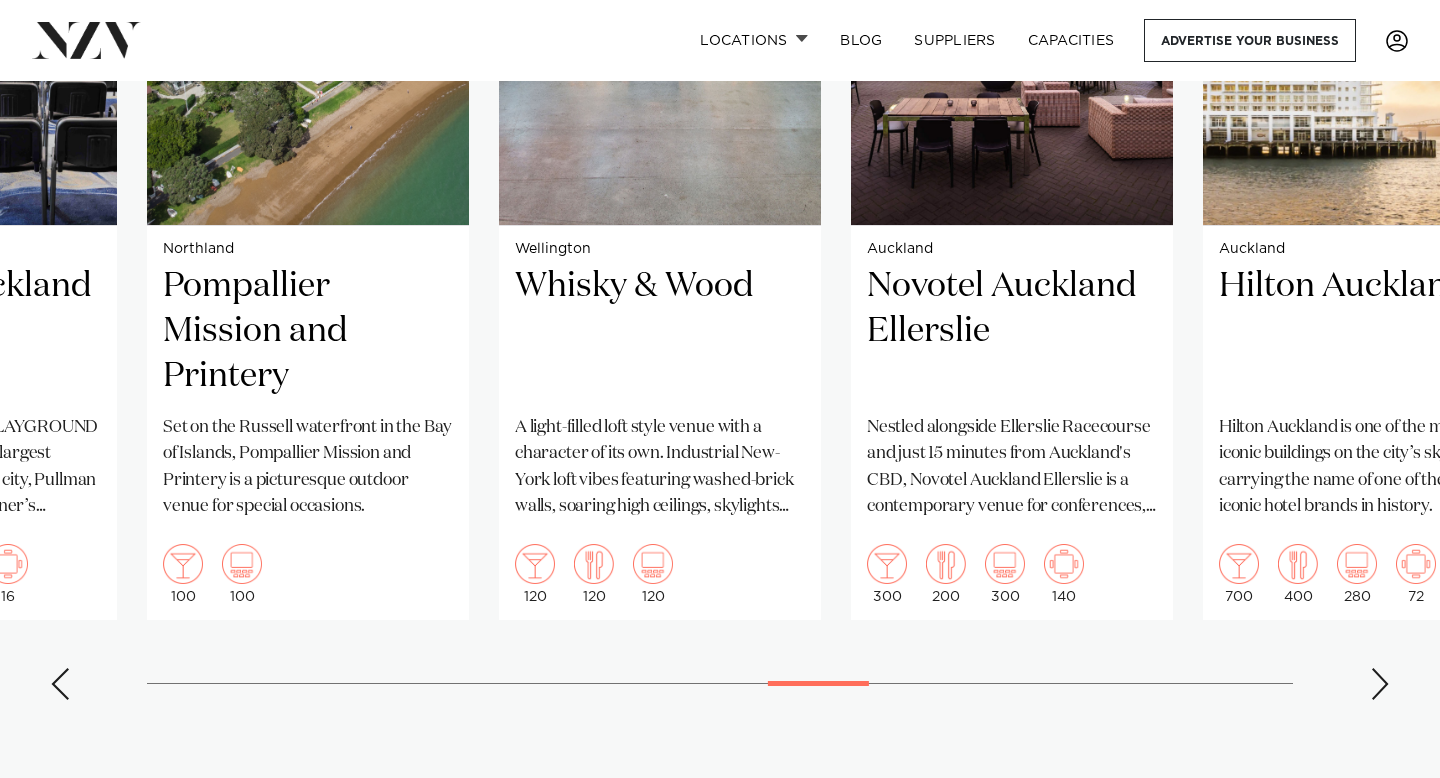 click at bounding box center (1380, 684) 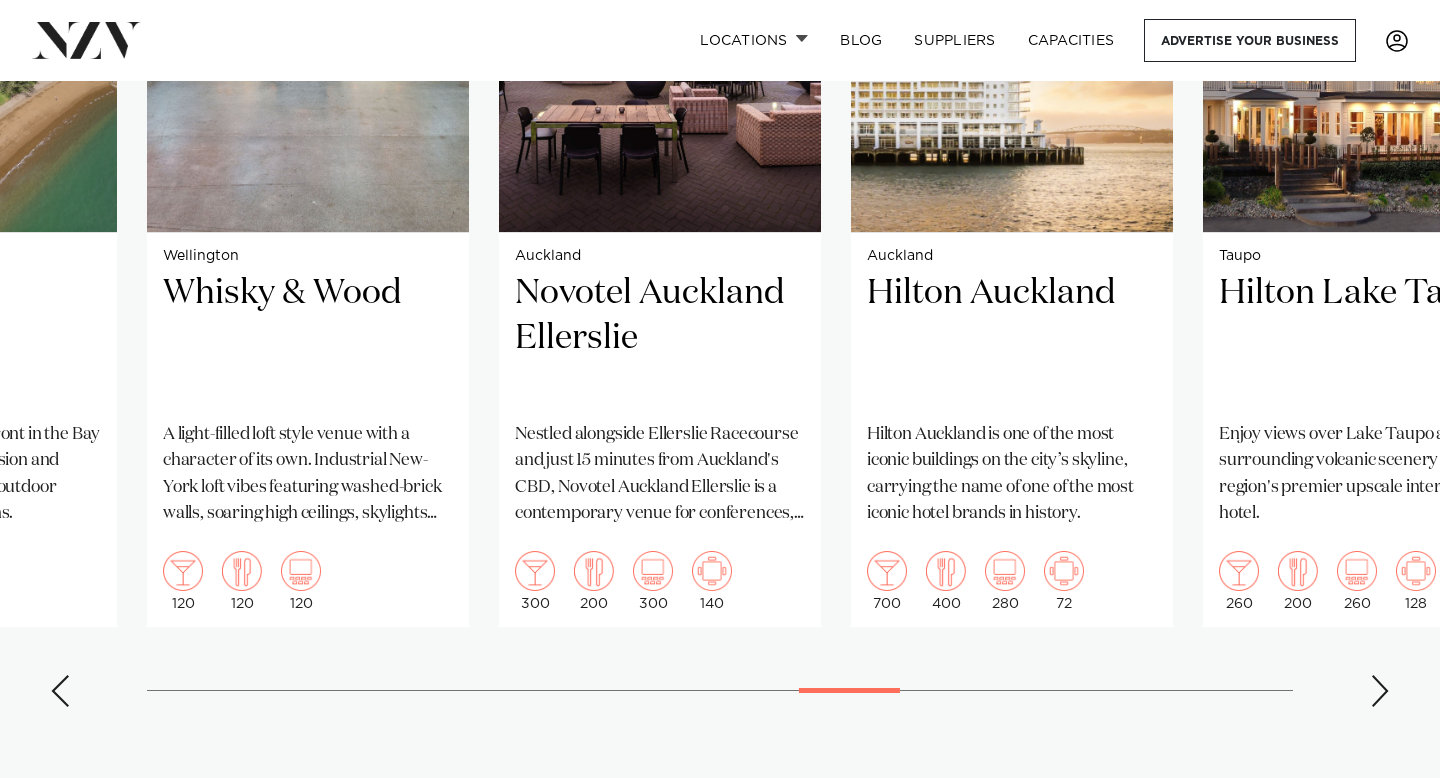 scroll, scrollTop: 1753, scrollLeft: 0, axis: vertical 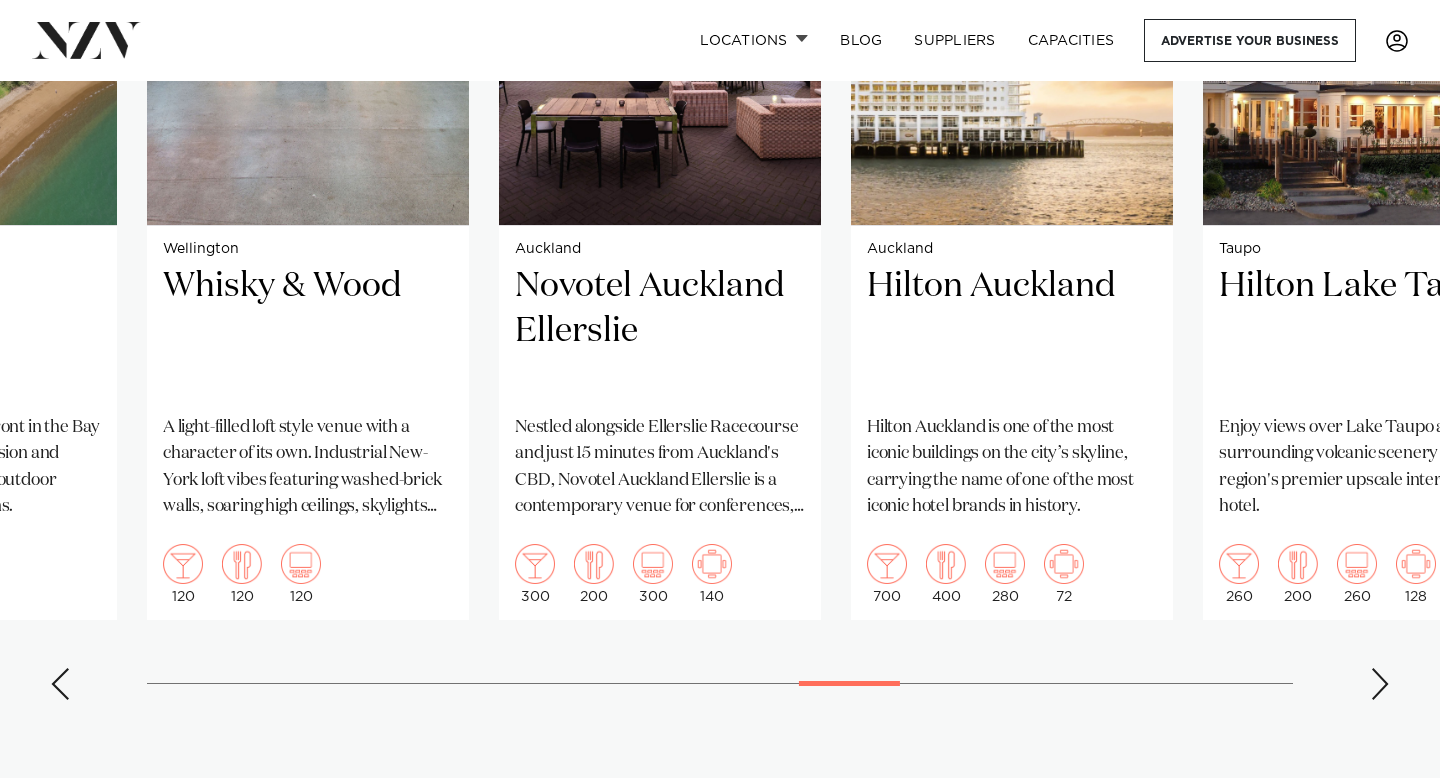 click at bounding box center [1380, 684] 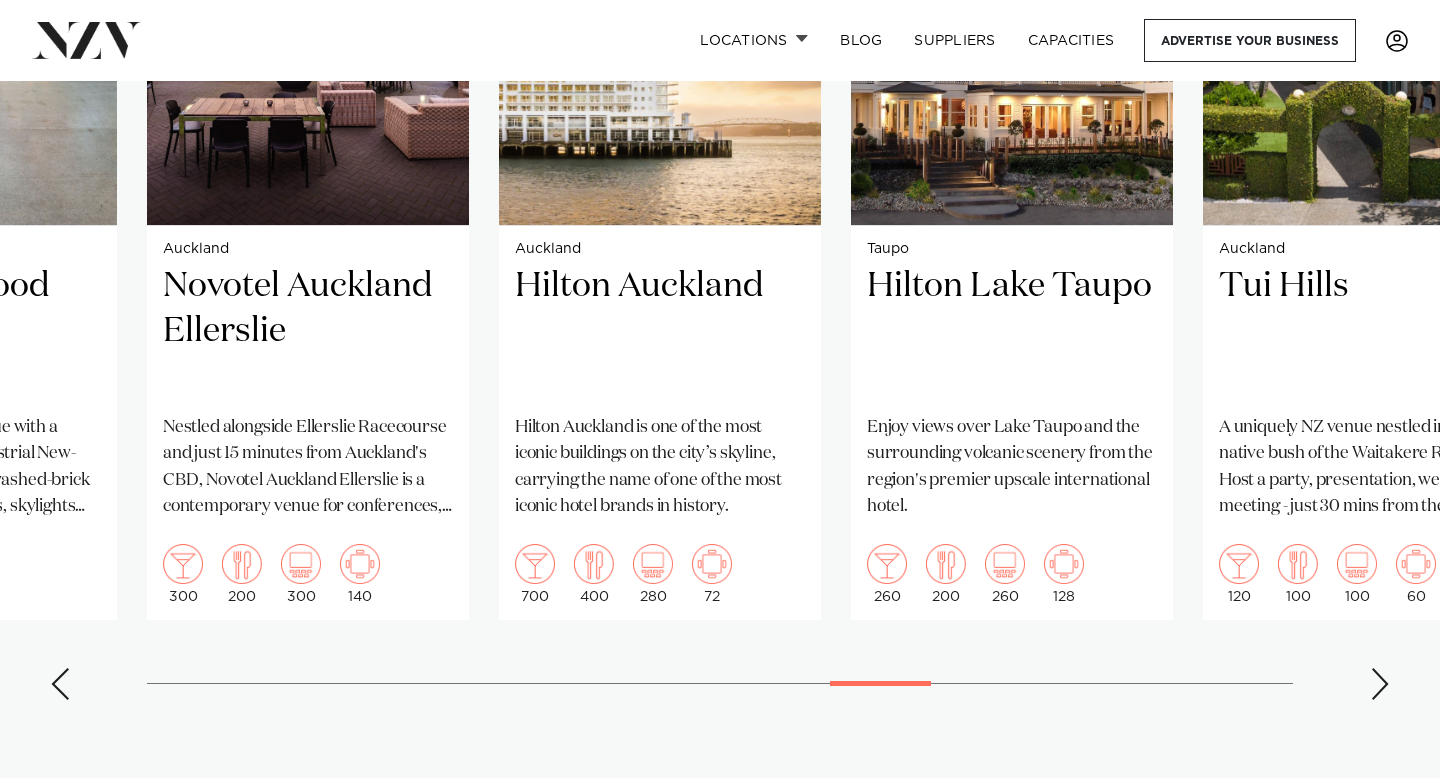 click at bounding box center [1380, 684] 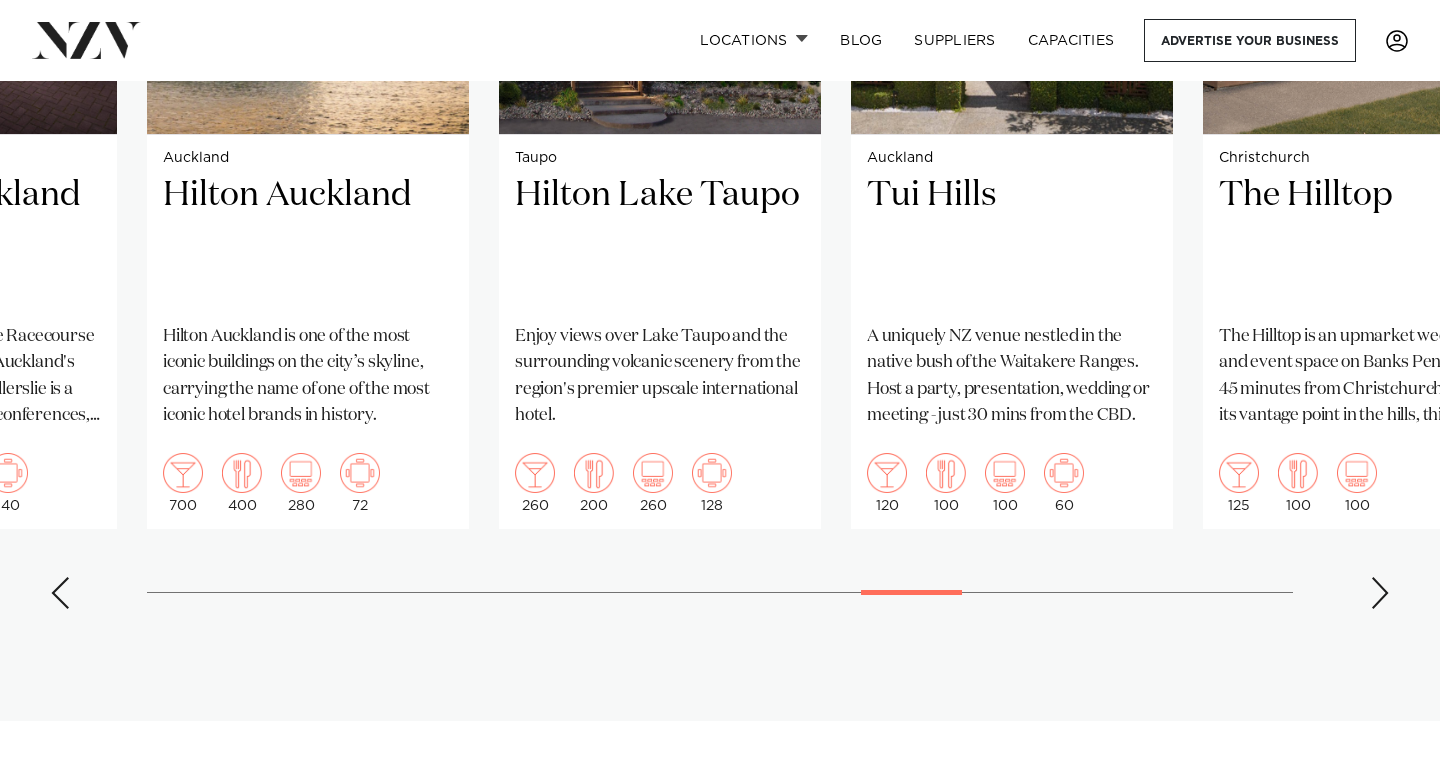 scroll, scrollTop: 1860, scrollLeft: 0, axis: vertical 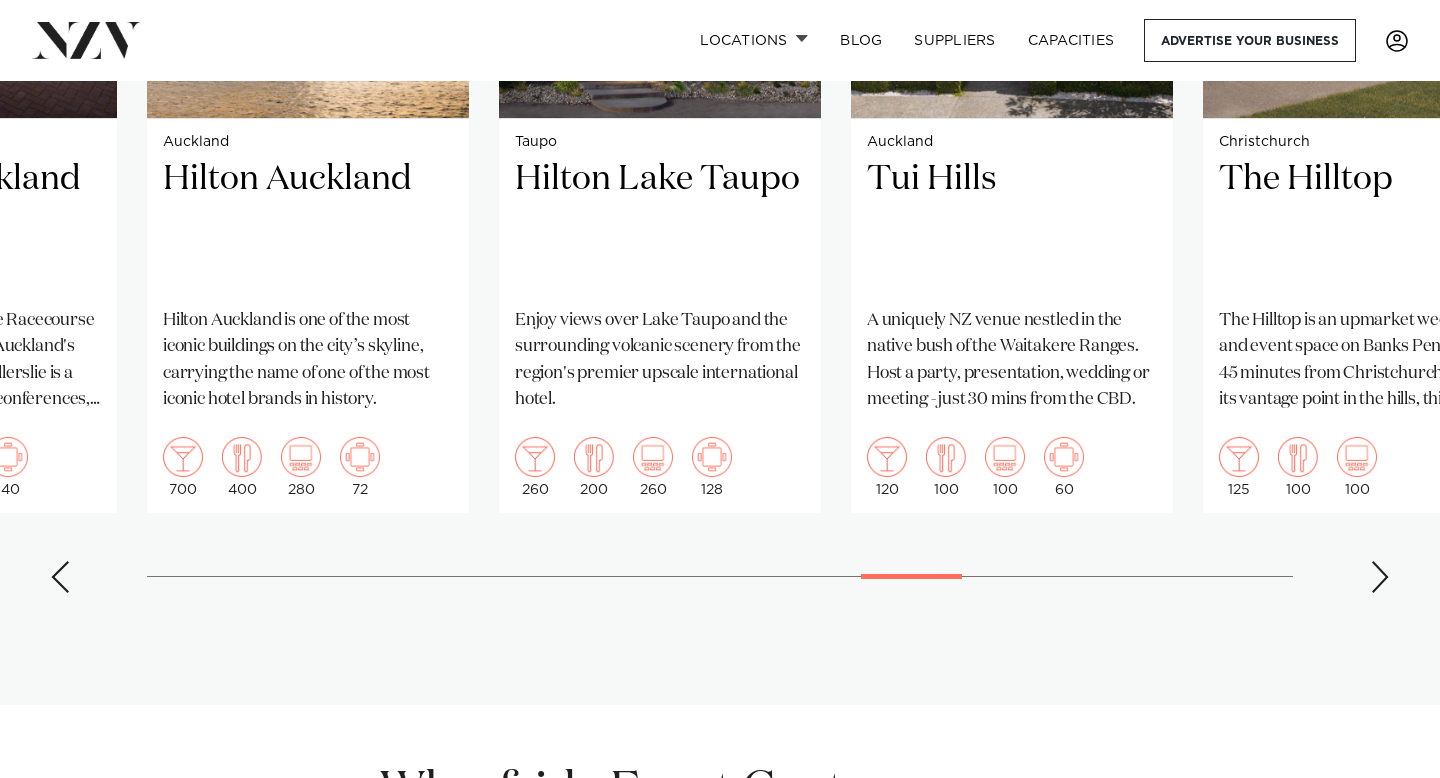 click at bounding box center (1380, 577) 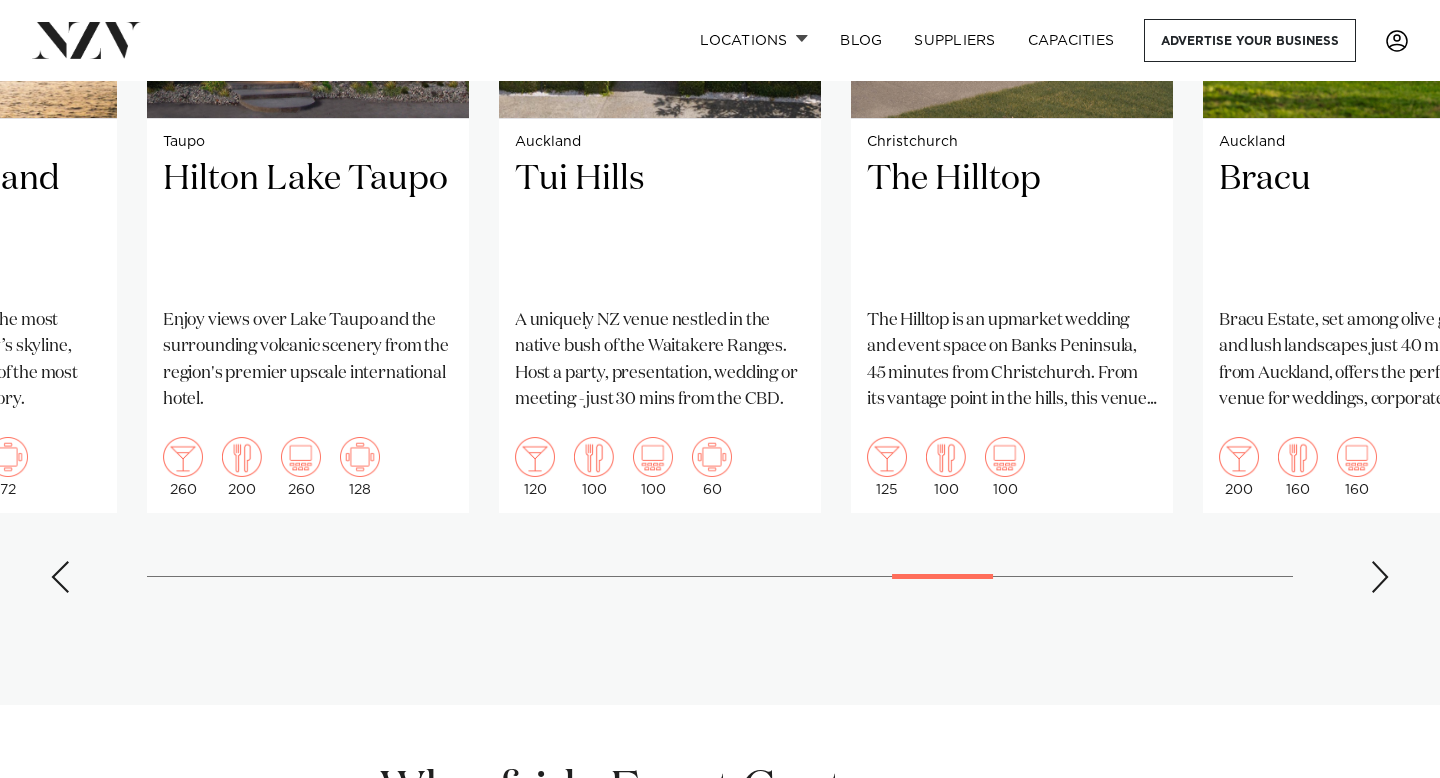 click at bounding box center [1380, 577] 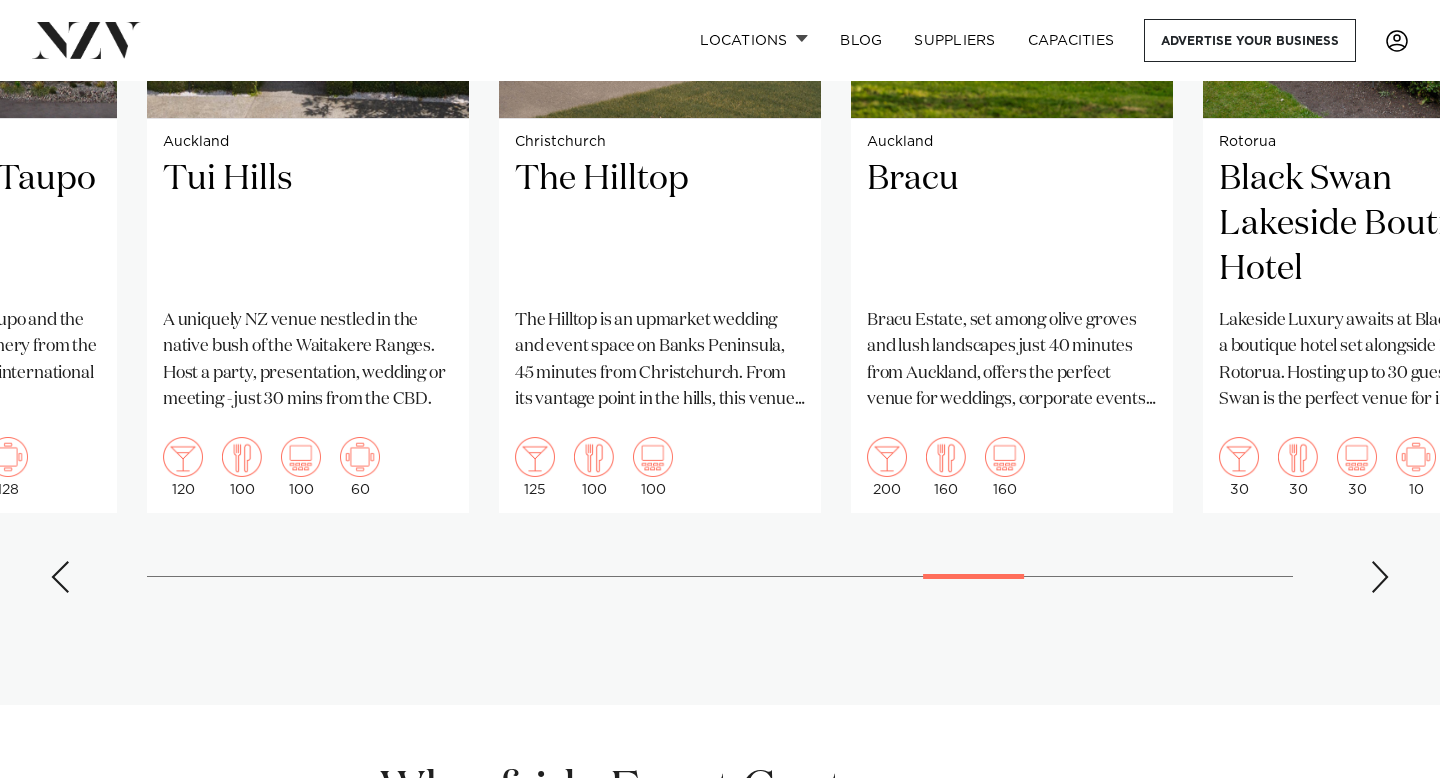 click at bounding box center (1380, 577) 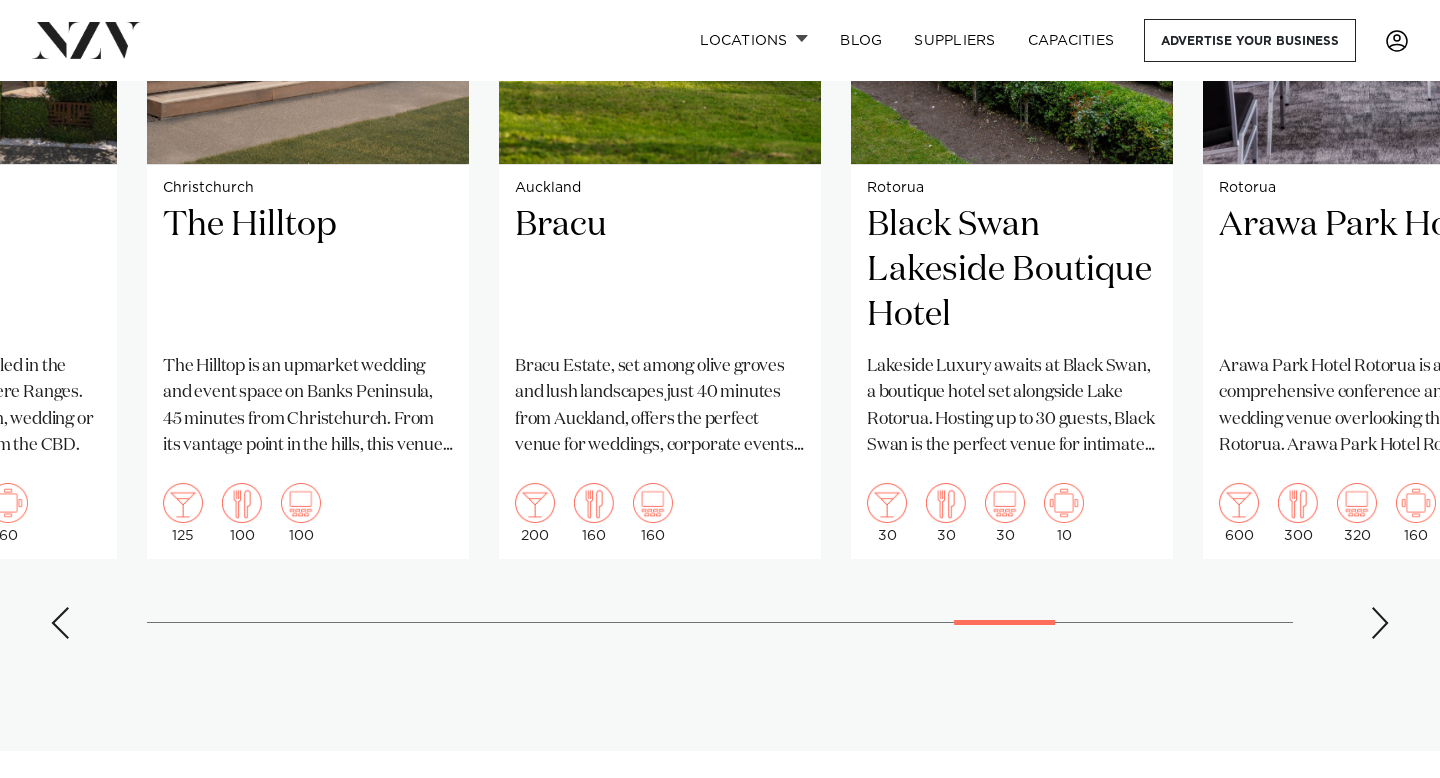 scroll, scrollTop: 1820, scrollLeft: 0, axis: vertical 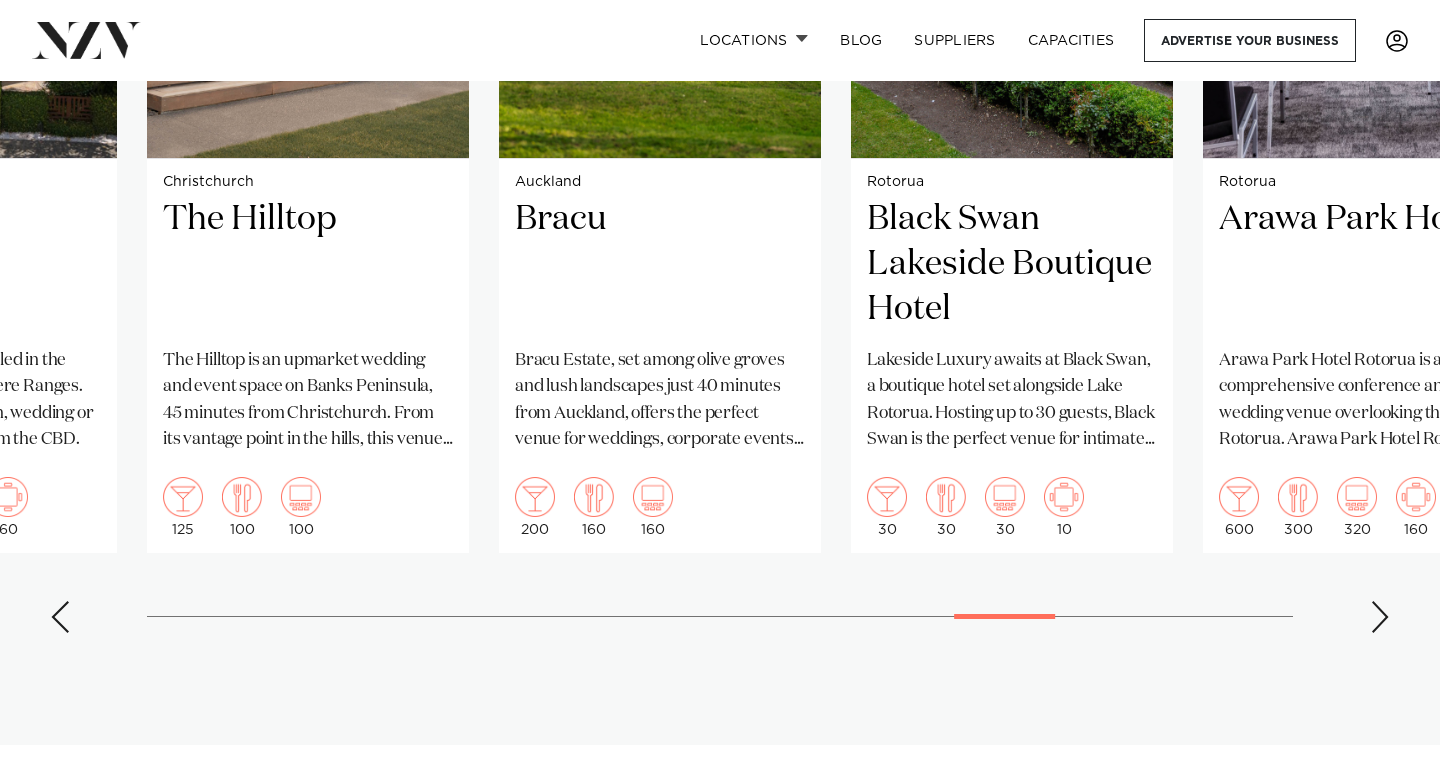 click at bounding box center (1380, 617) 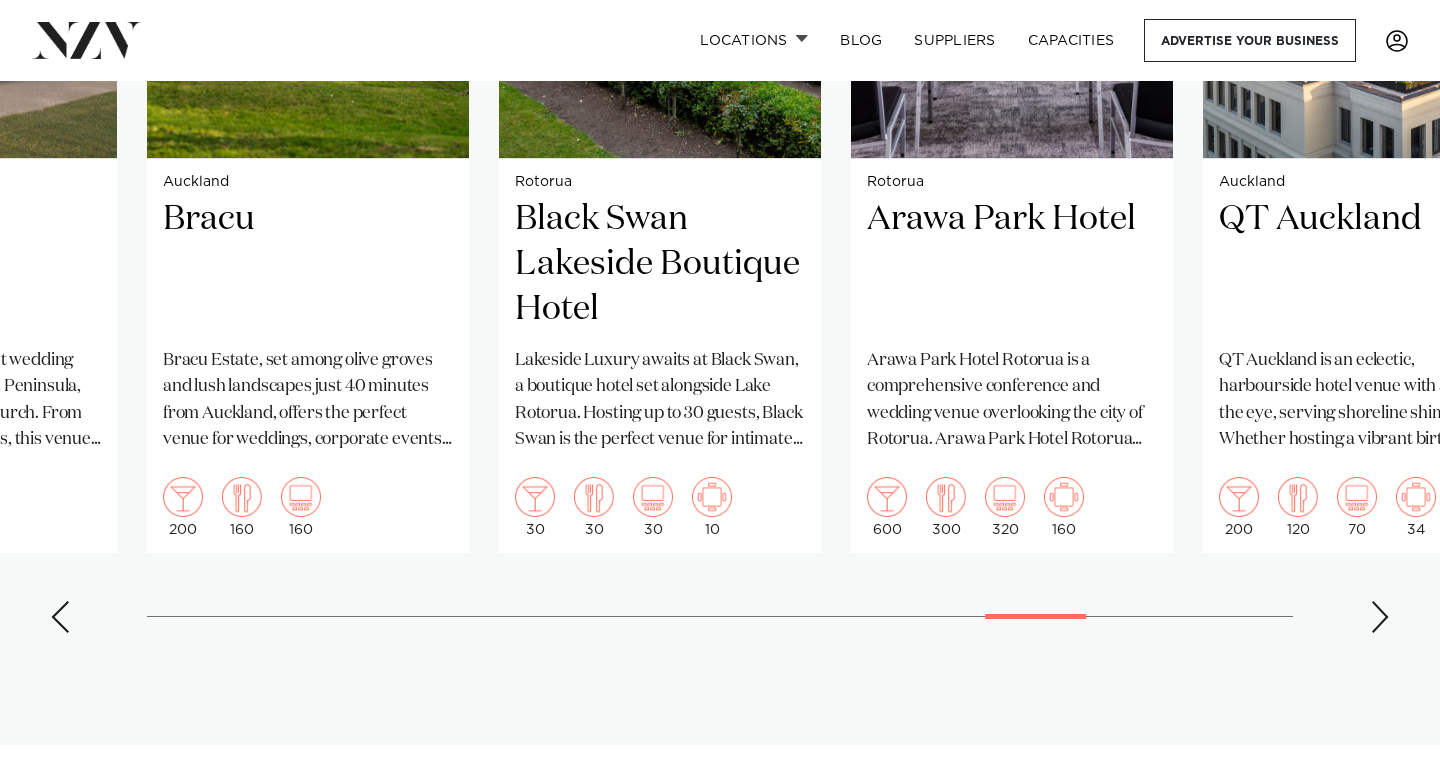 click at bounding box center [1380, 617] 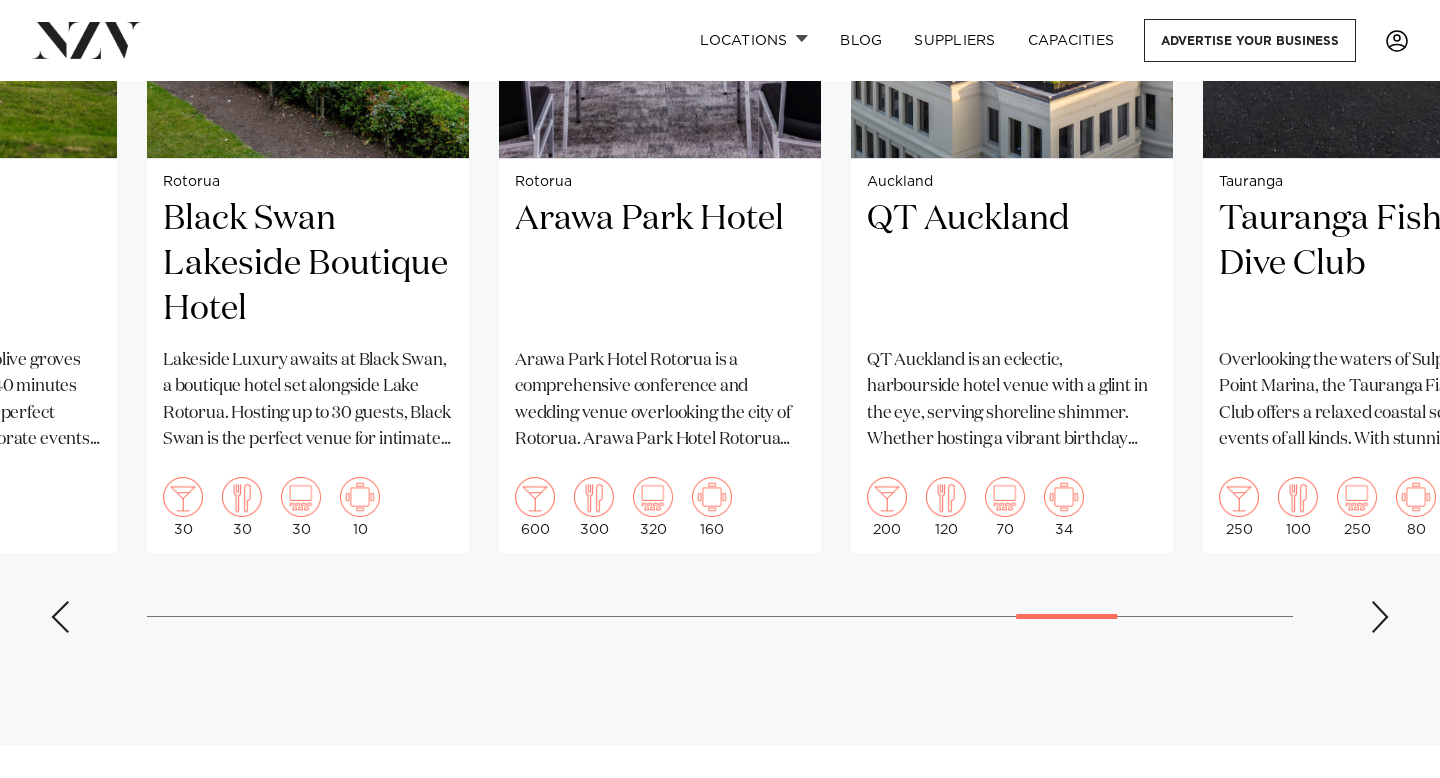 click at bounding box center (1380, 617) 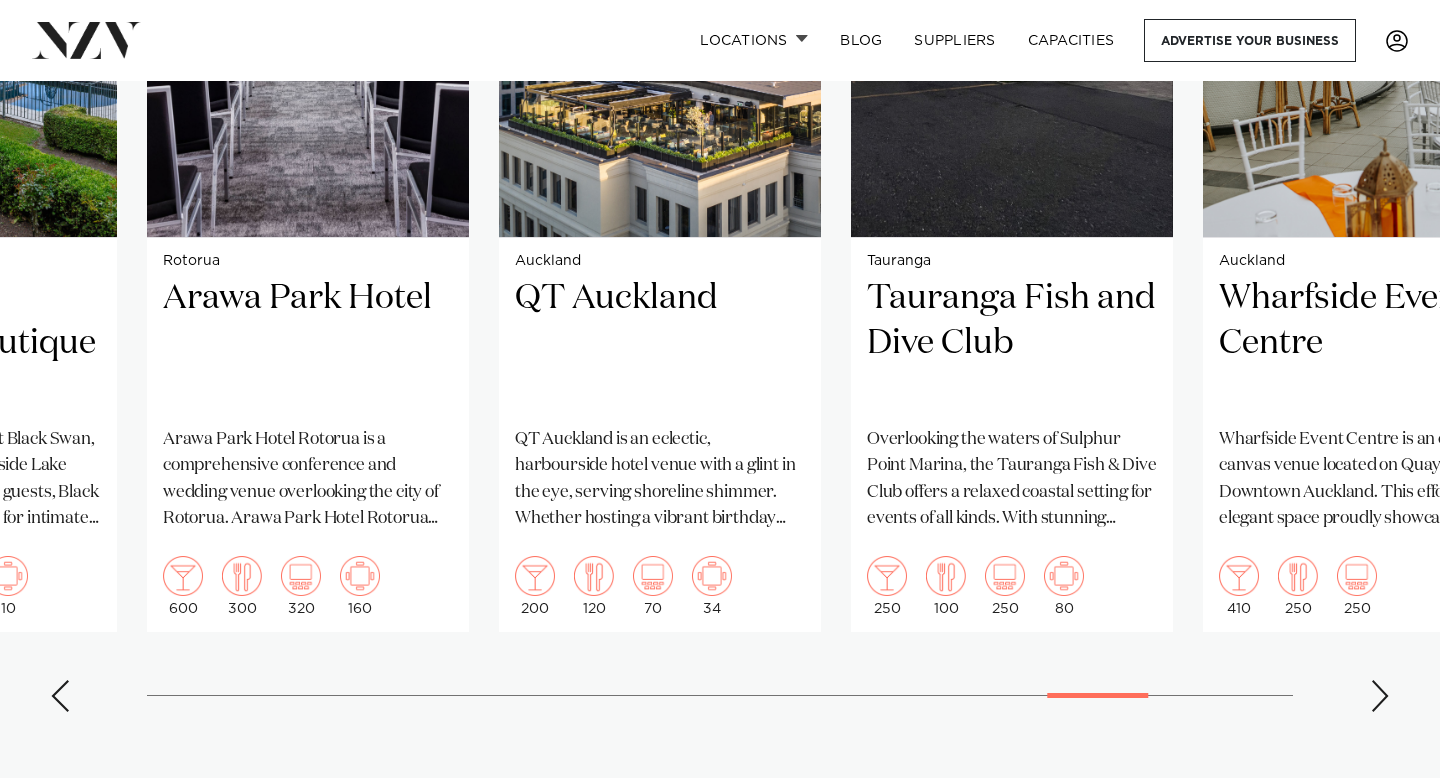 scroll, scrollTop: 1749, scrollLeft: 0, axis: vertical 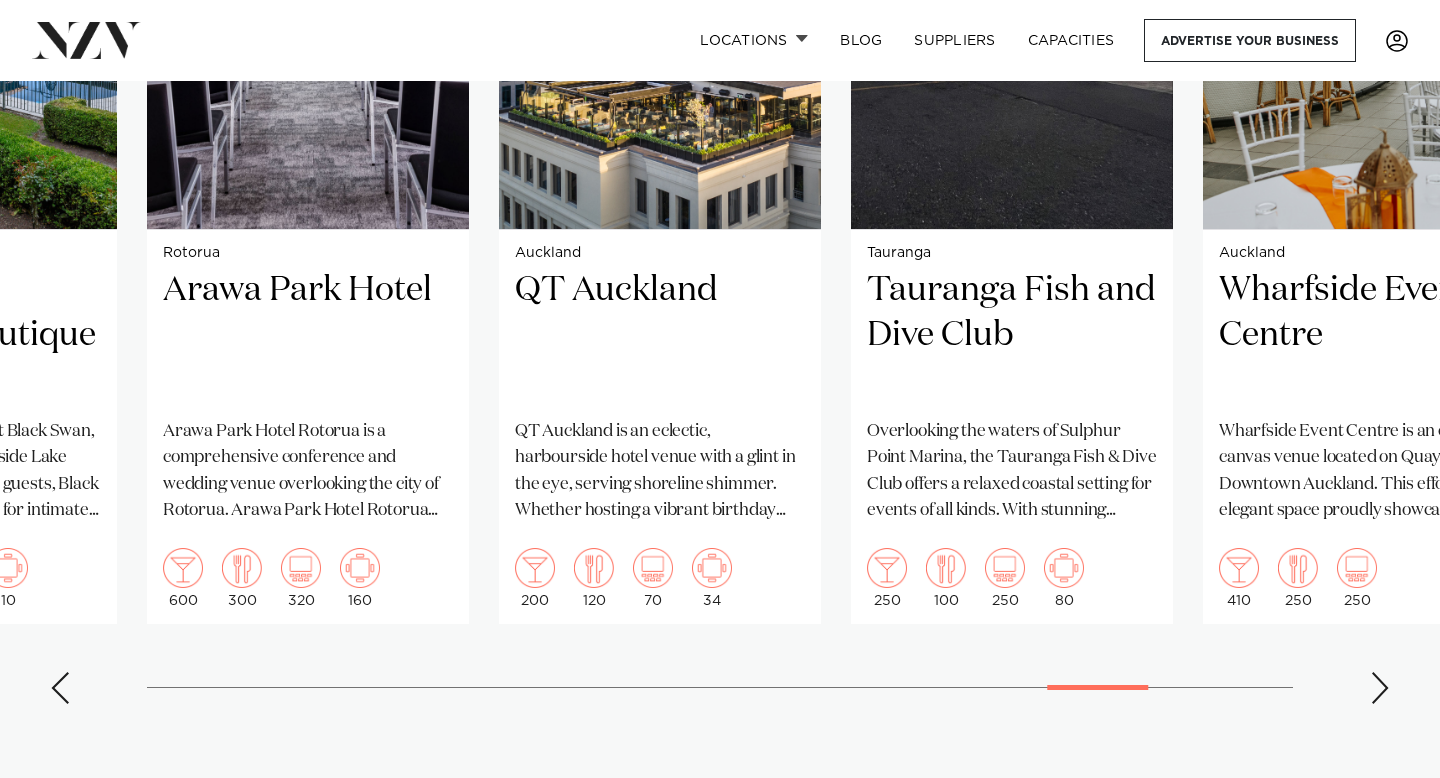 click at bounding box center [1380, 688] 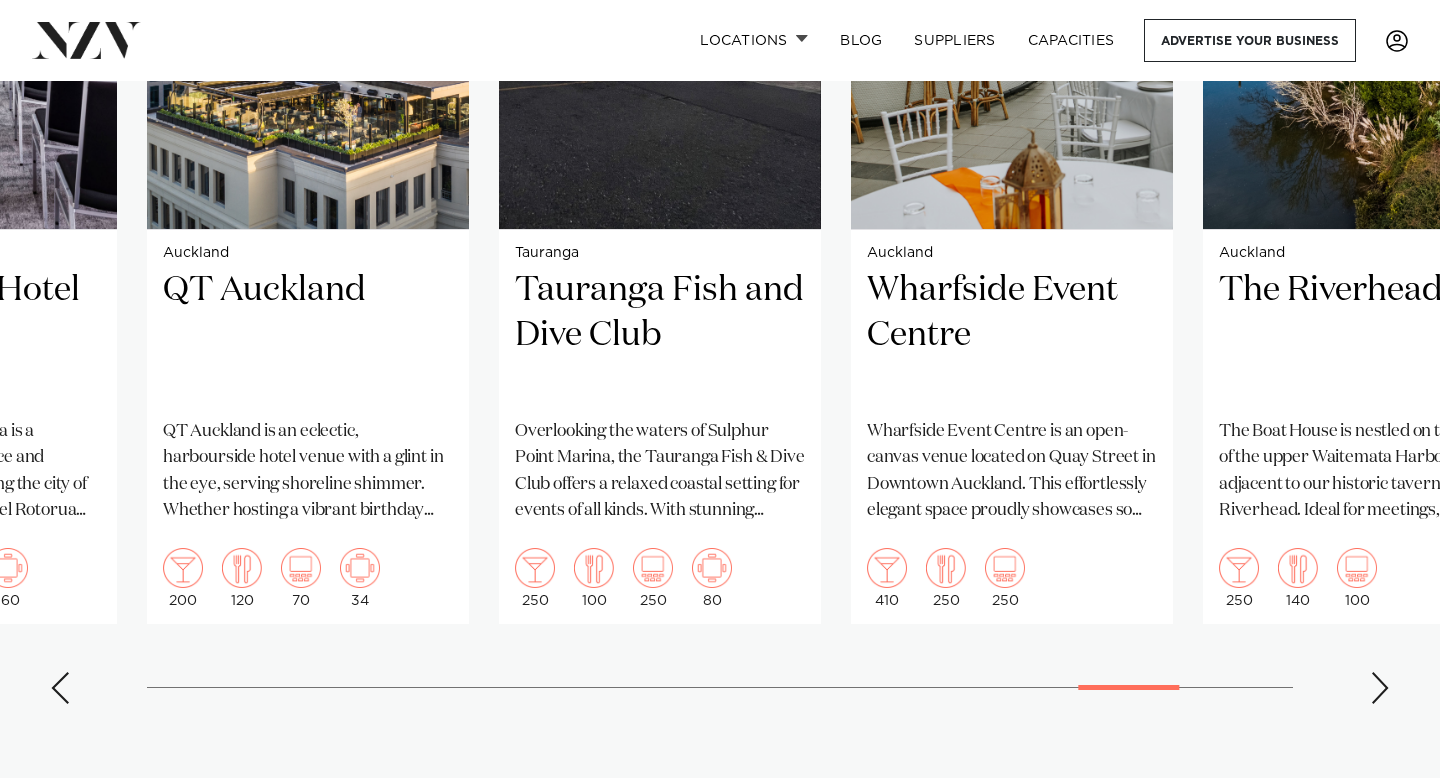 click at bounding box center (1380, 688) 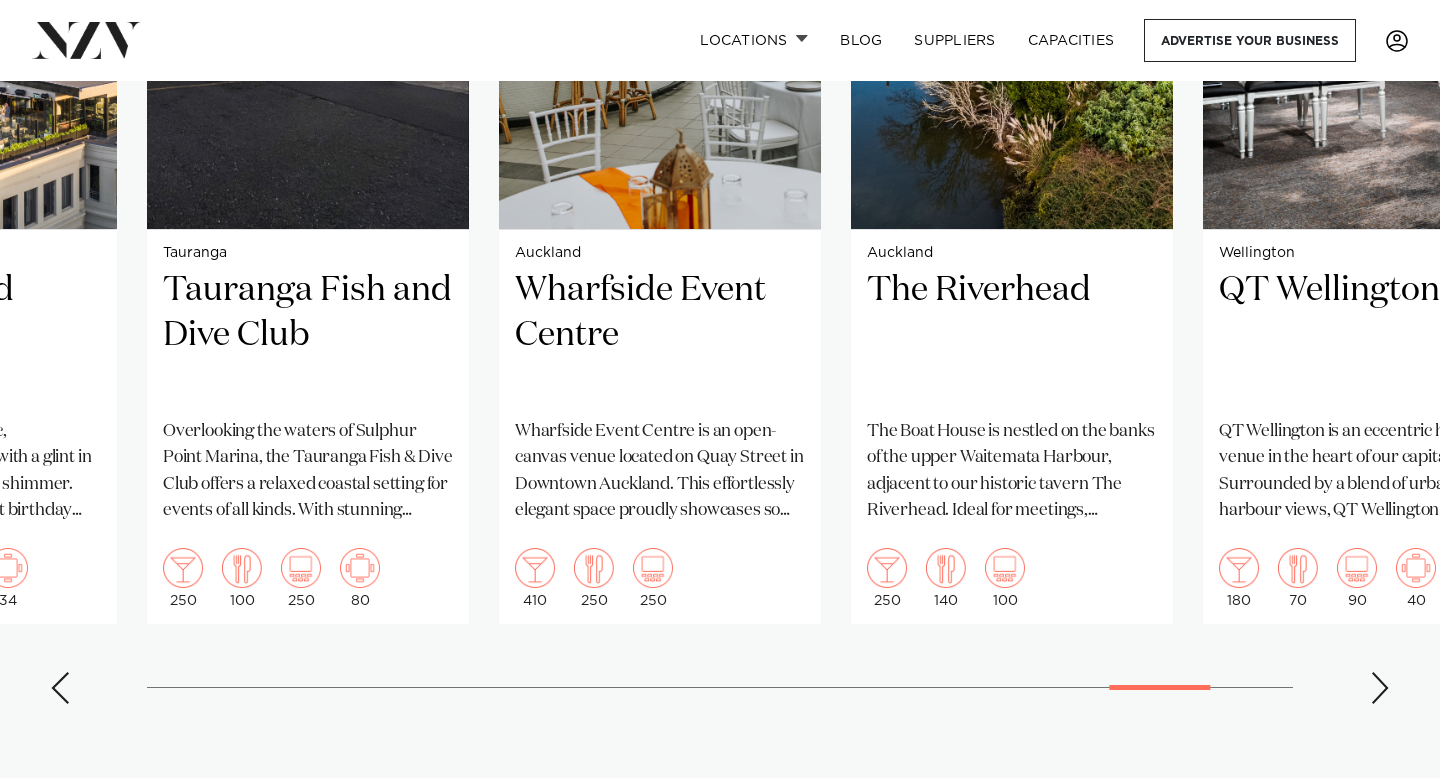click at bounding box center [1380, 688] 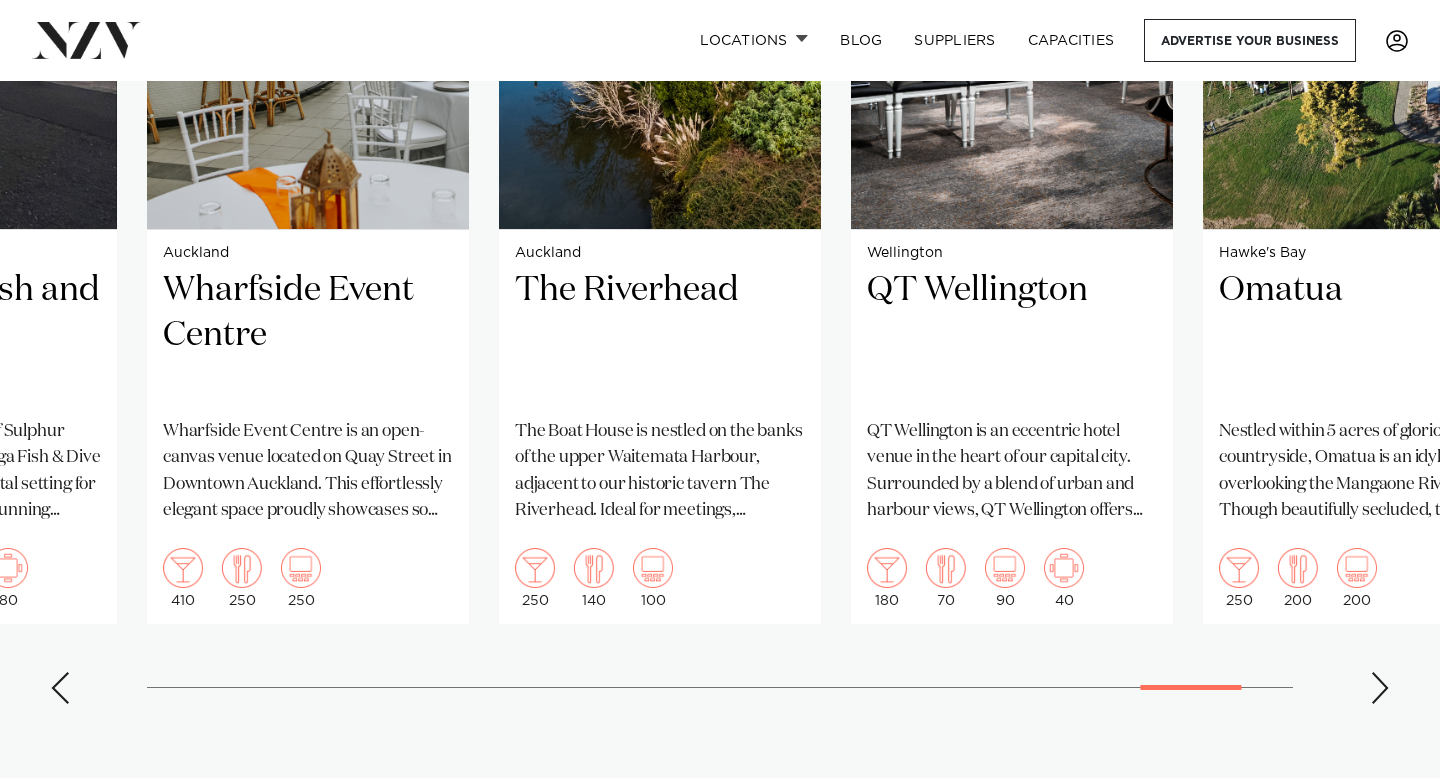 scroll, scrollTop: 1754, scrollLeft: 0, axis: vertical 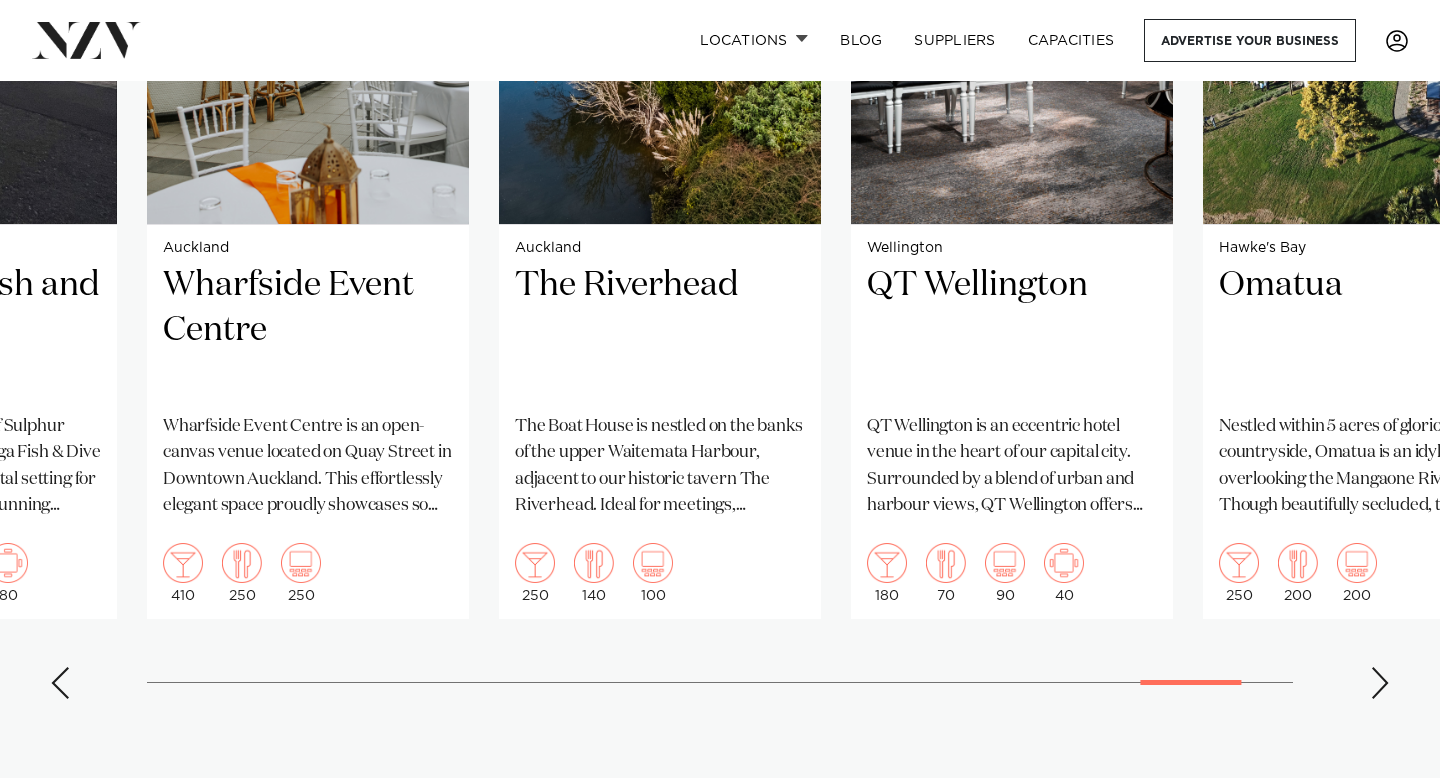 click at bounding box center [1380, 683] 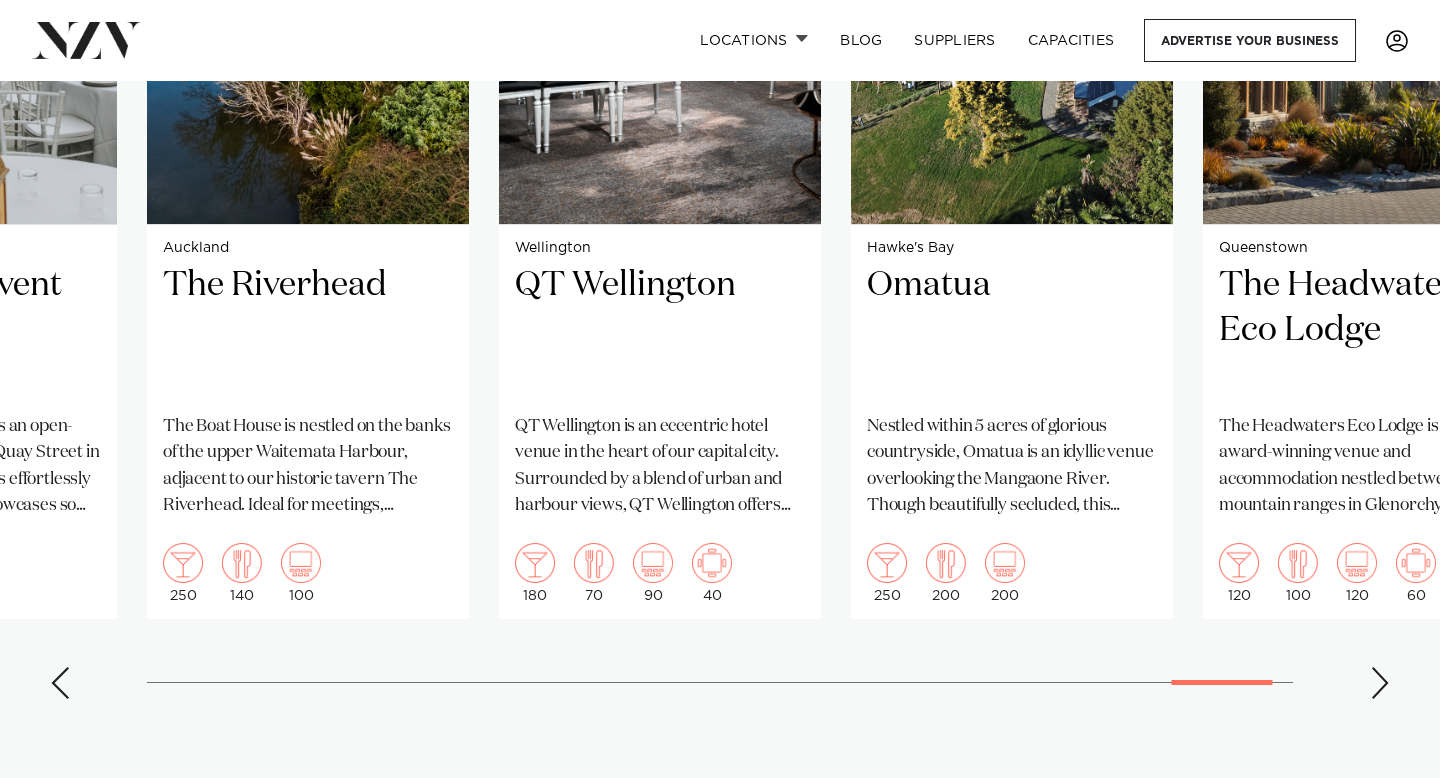 click at bounding box center [1380, 683] 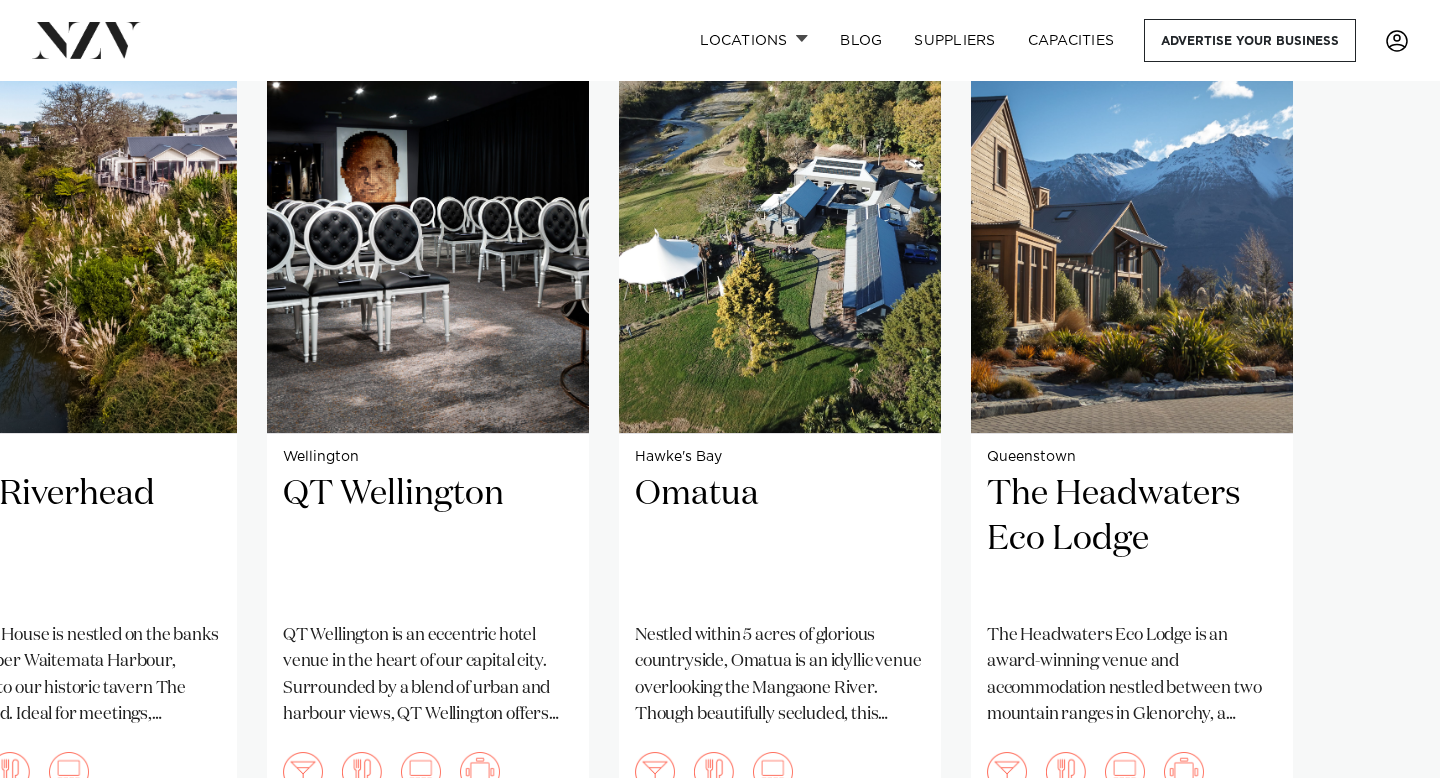 scroll, scrollTop: 1548, scrollLeft: 0, axis: vertical 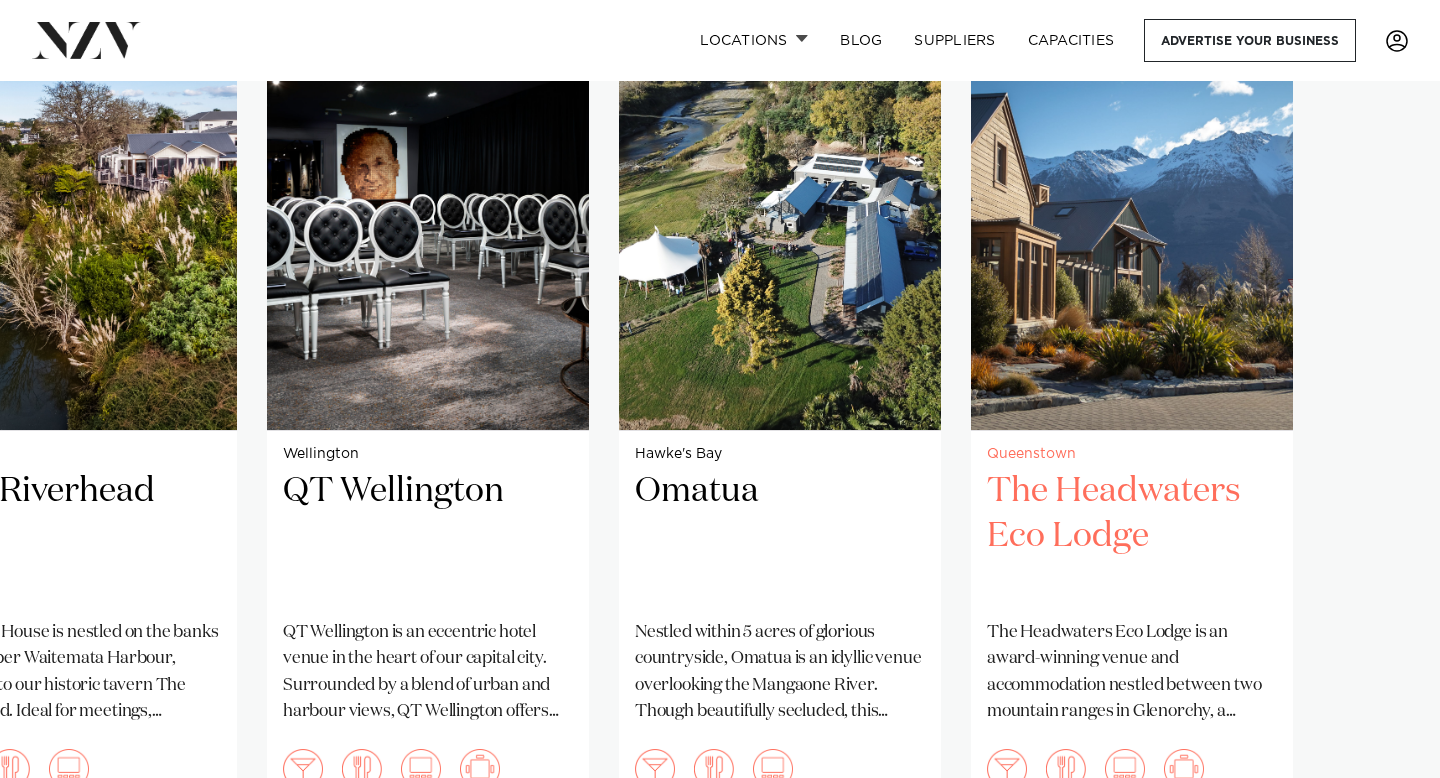 click on "The Headwaters Eco Lodge" at bounding box center [1132, 536] 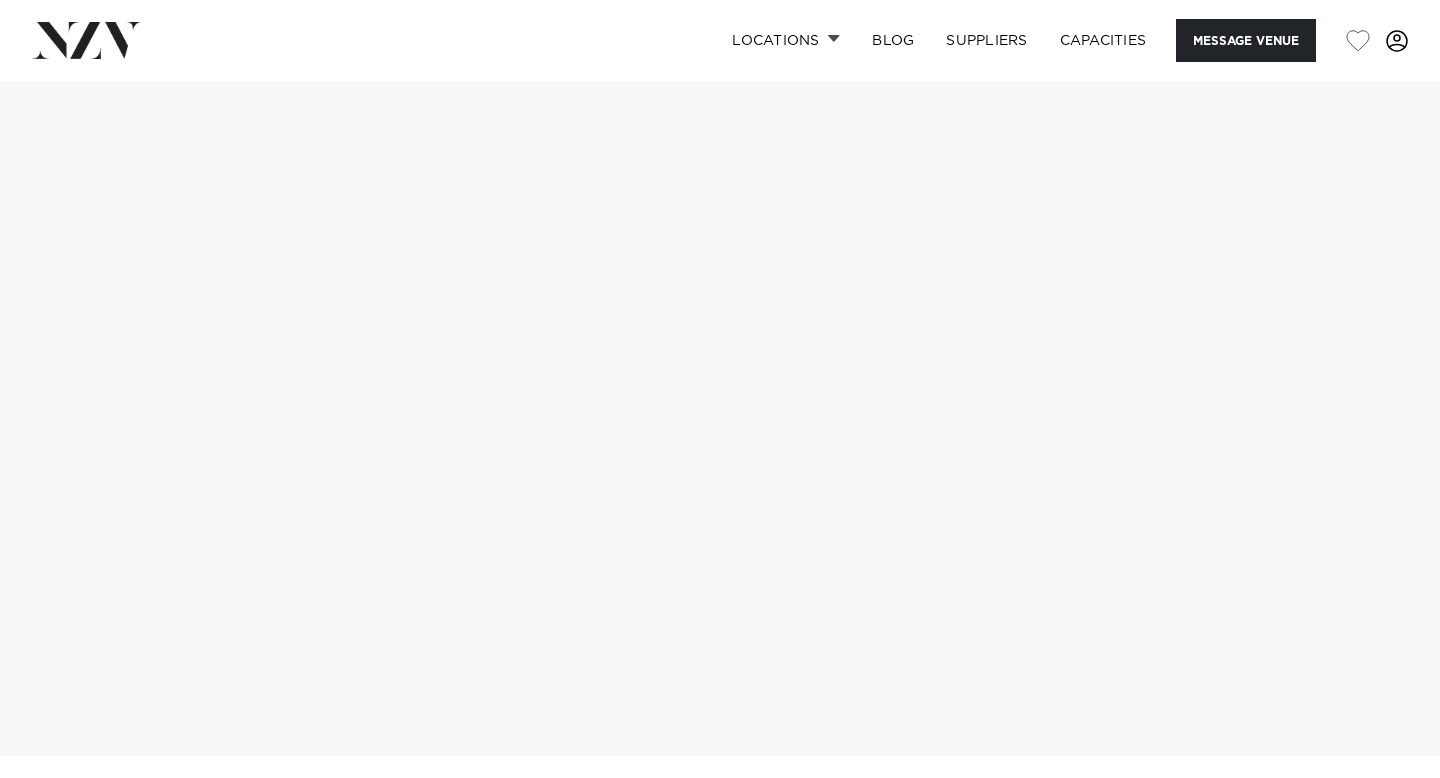 scroll, scrollTop: 0, scrollLeft: 0, axis: both 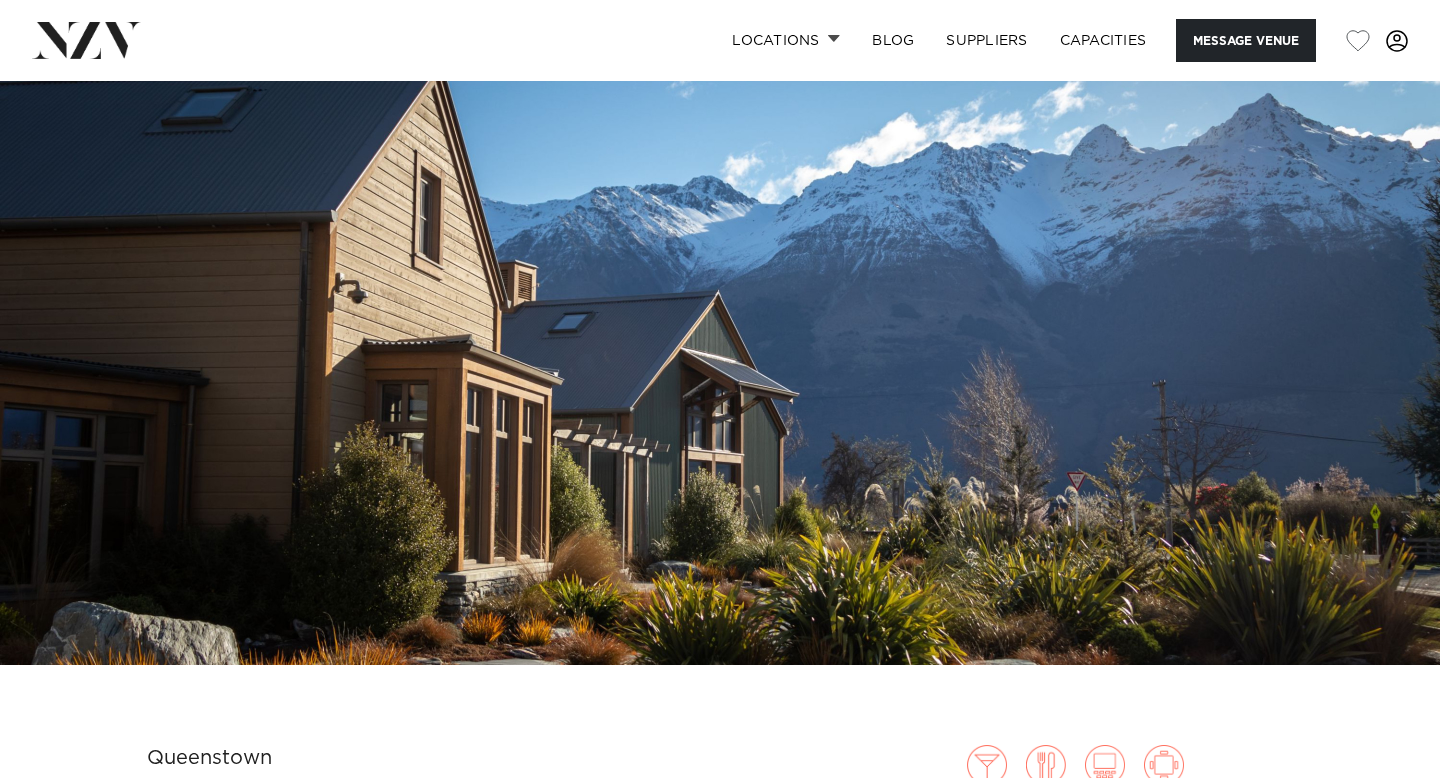 click at bounding box center [720, 327] 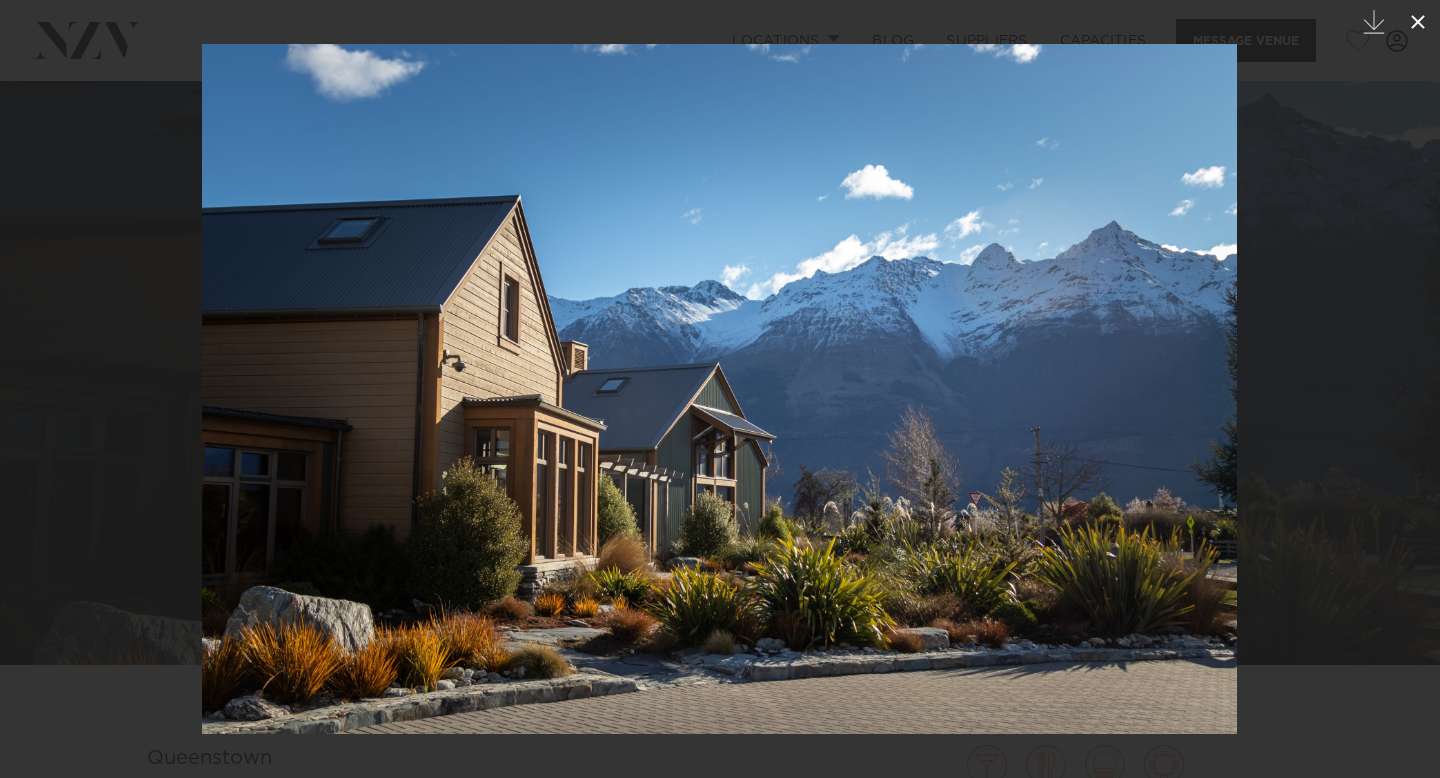 click 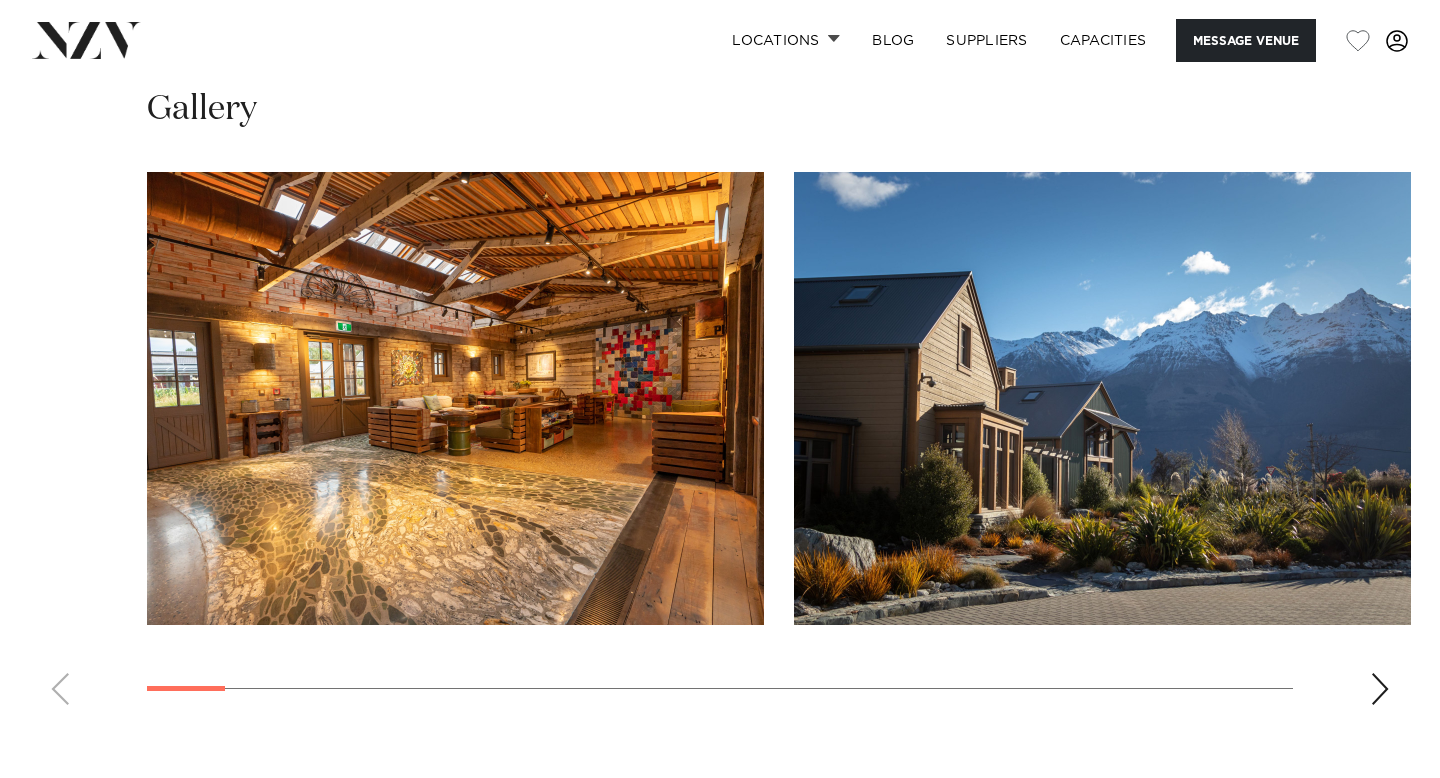 scroll, scrollTop: 2781, scrollLeft: 0, axis: vertical 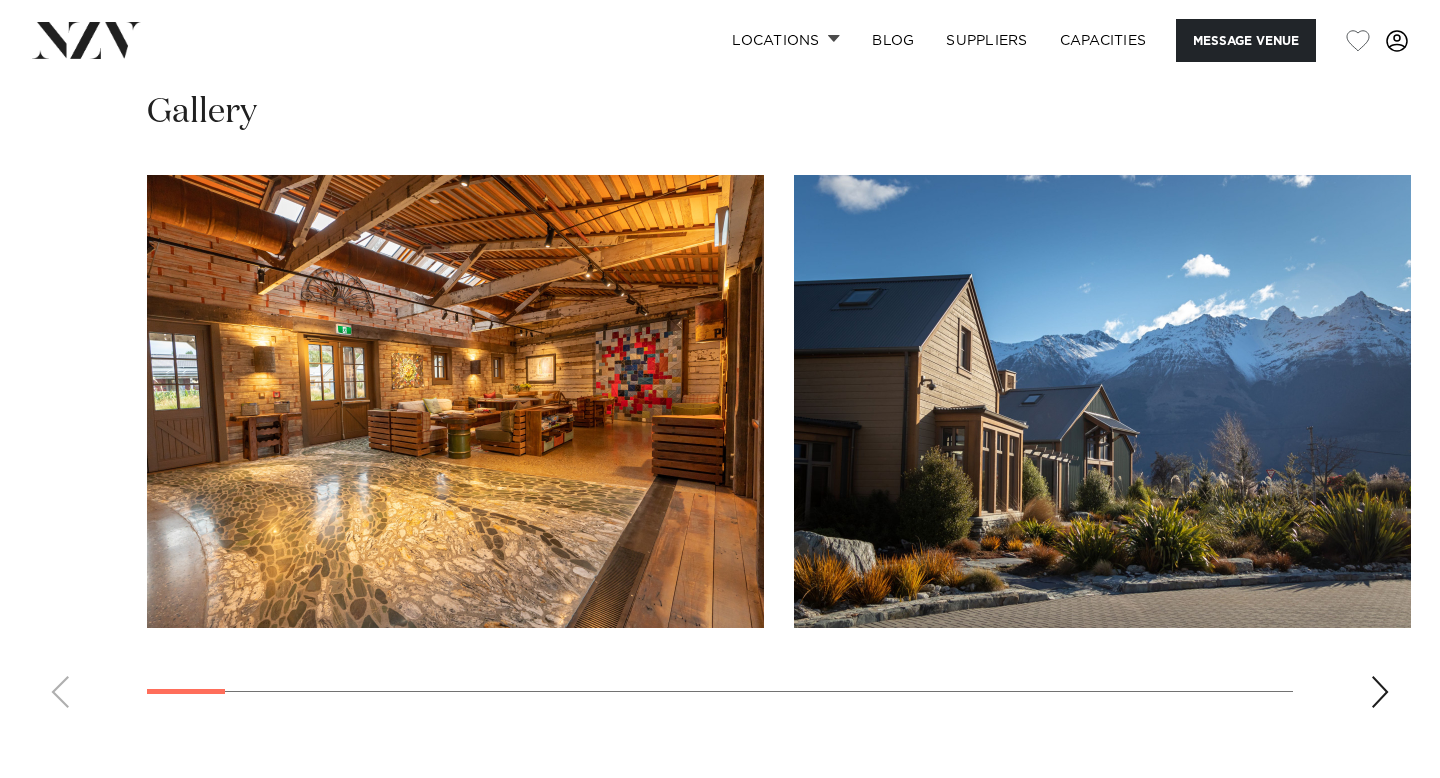 click at bounding box center (1380, 692) 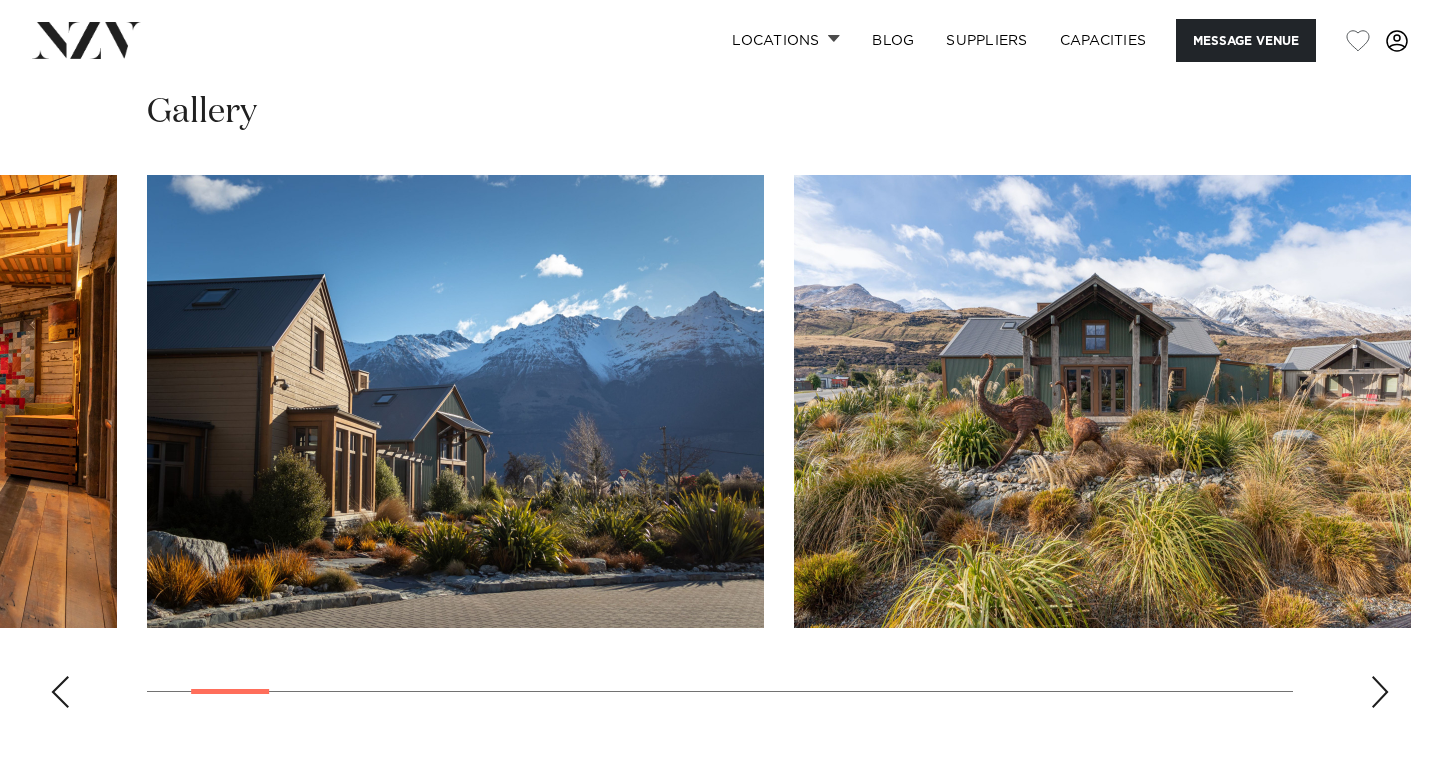 click at bounding box center (1380, 692) 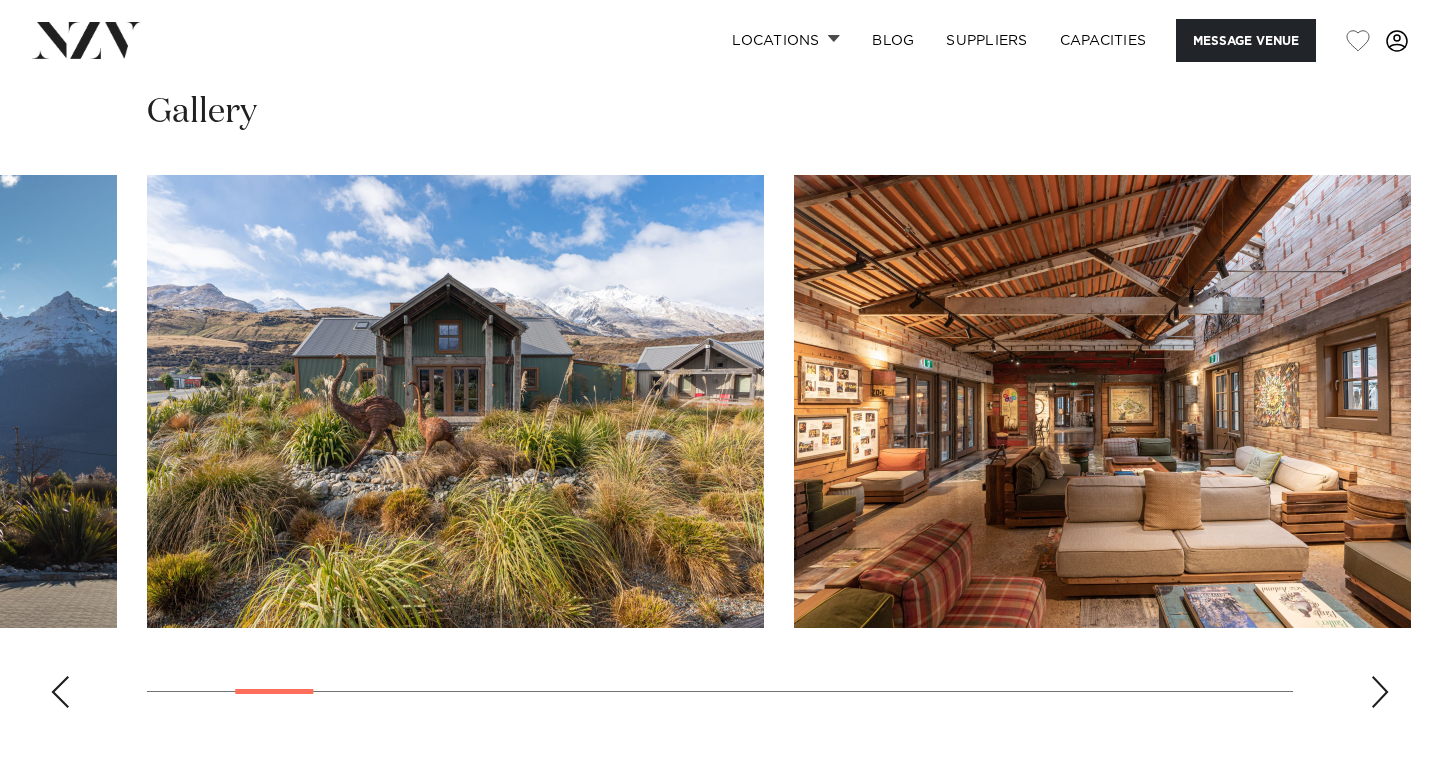 click at bounding box center [1380, 692] 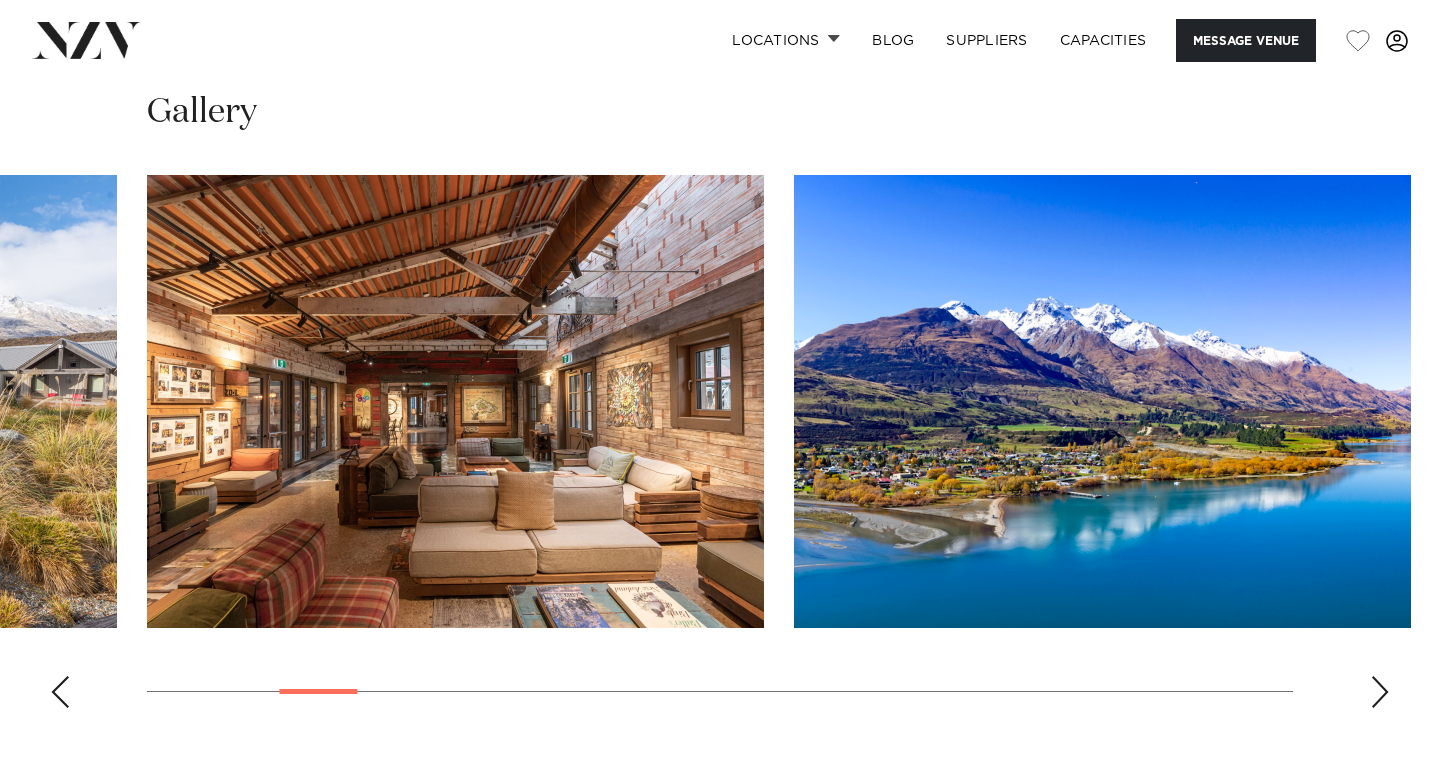 click at bounding box center (1380, 692) 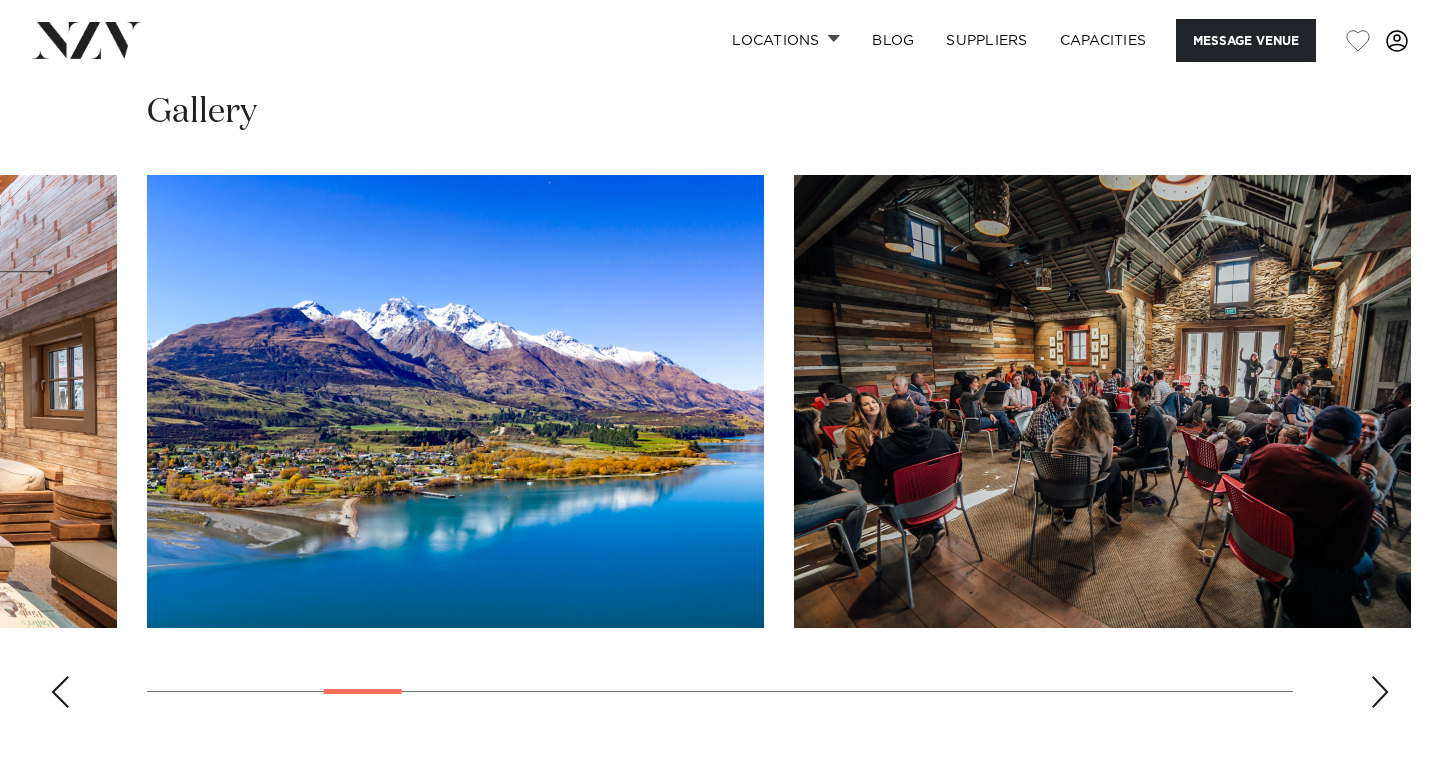 click at bounding box center (1380, 692) 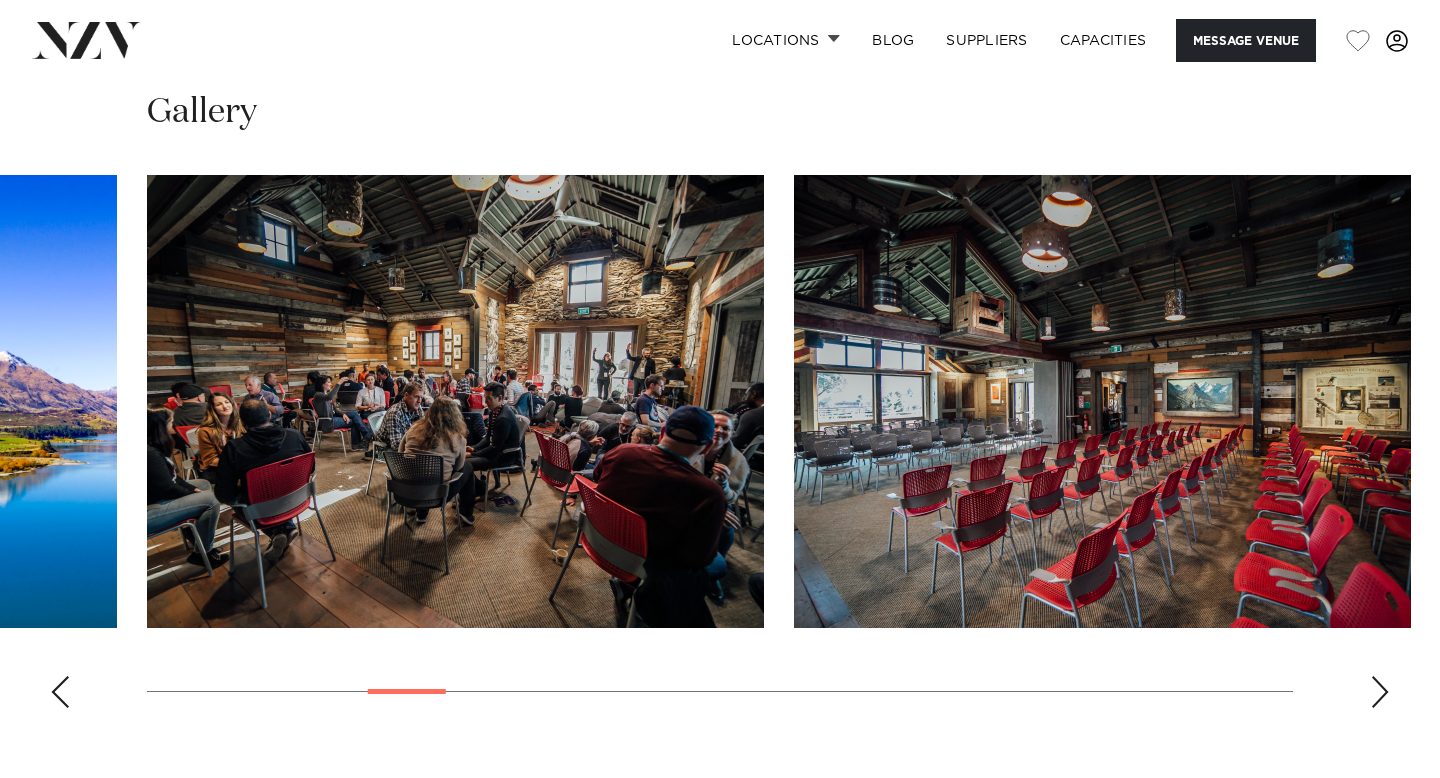 click at bounding box center (1380, 692) 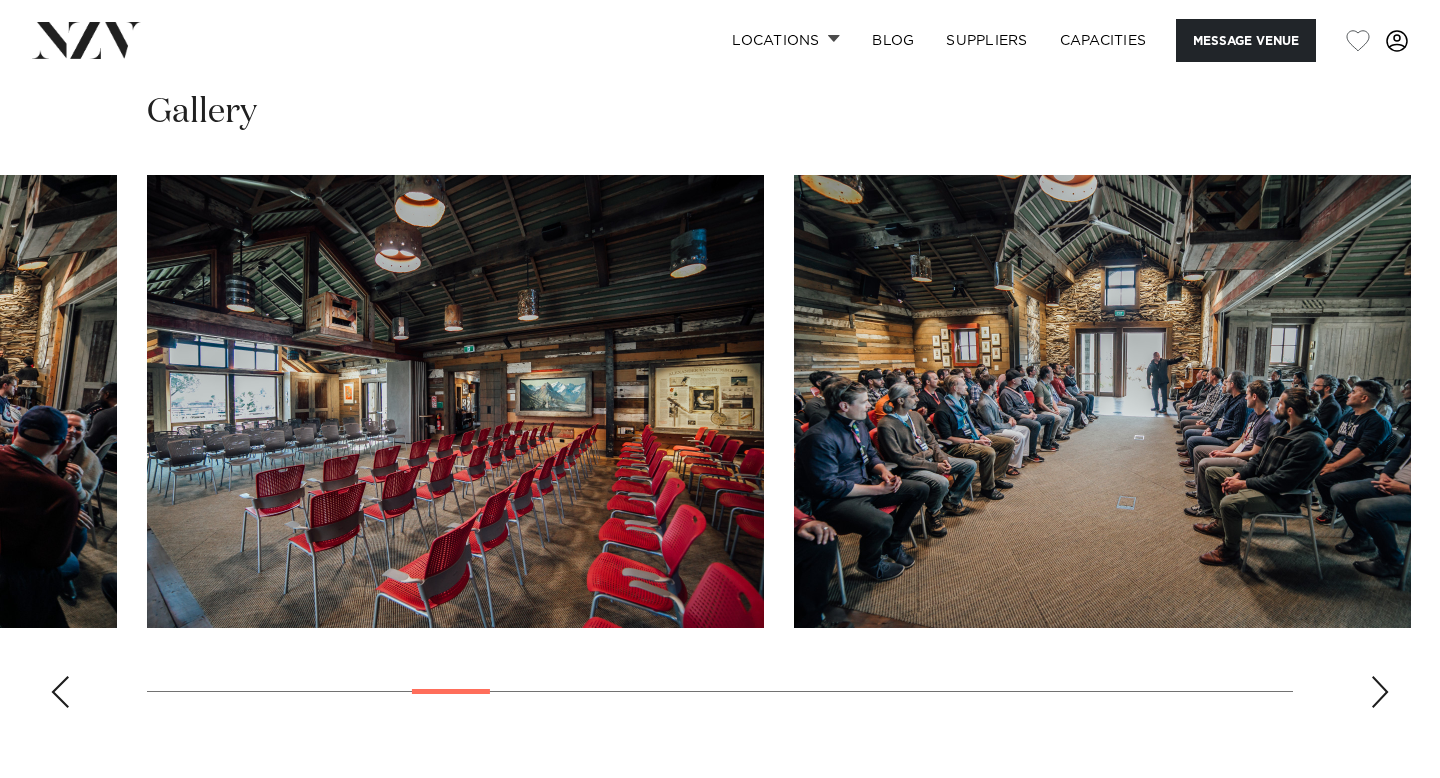click at bounding box center (1380, 692) 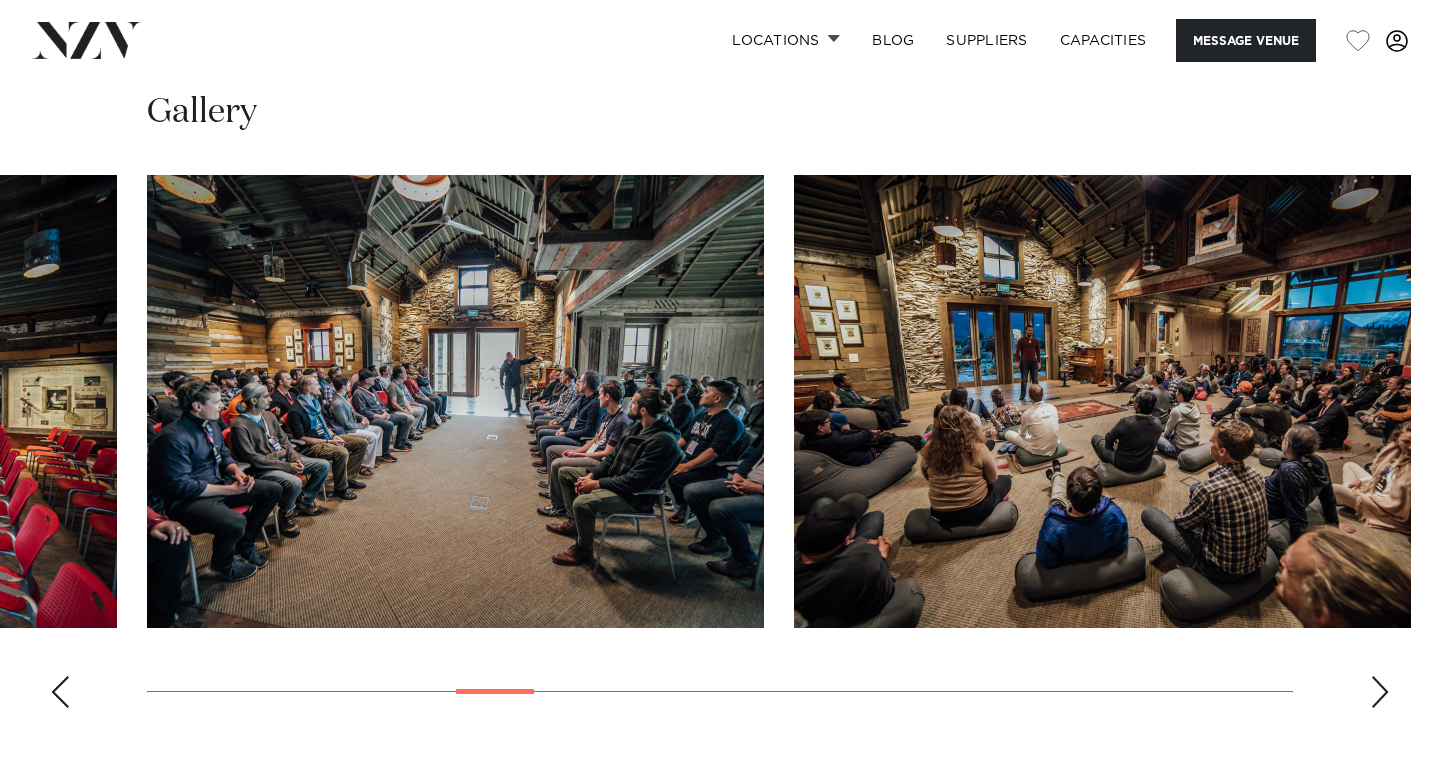 click at bounding box center (1380, 692) 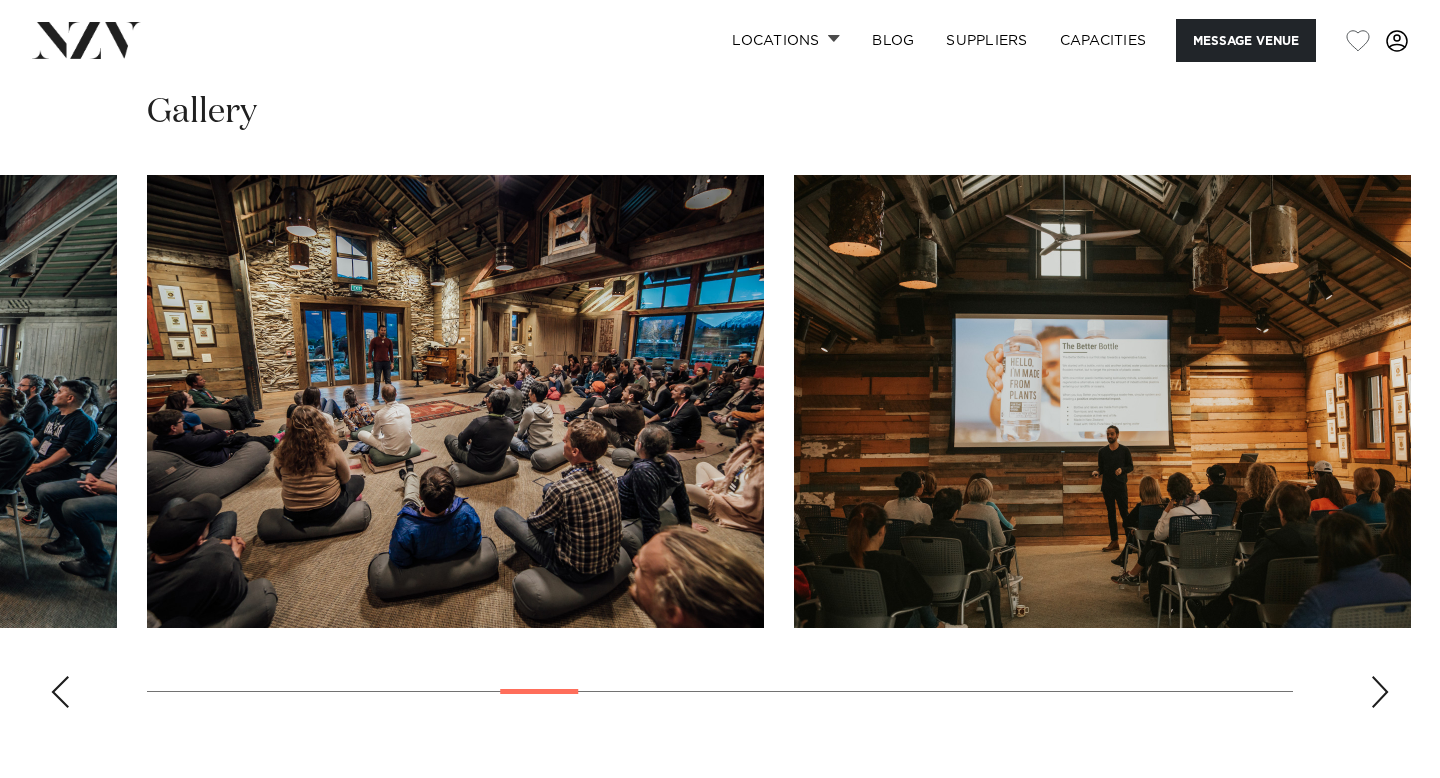click at bounding box center [1380, 692] 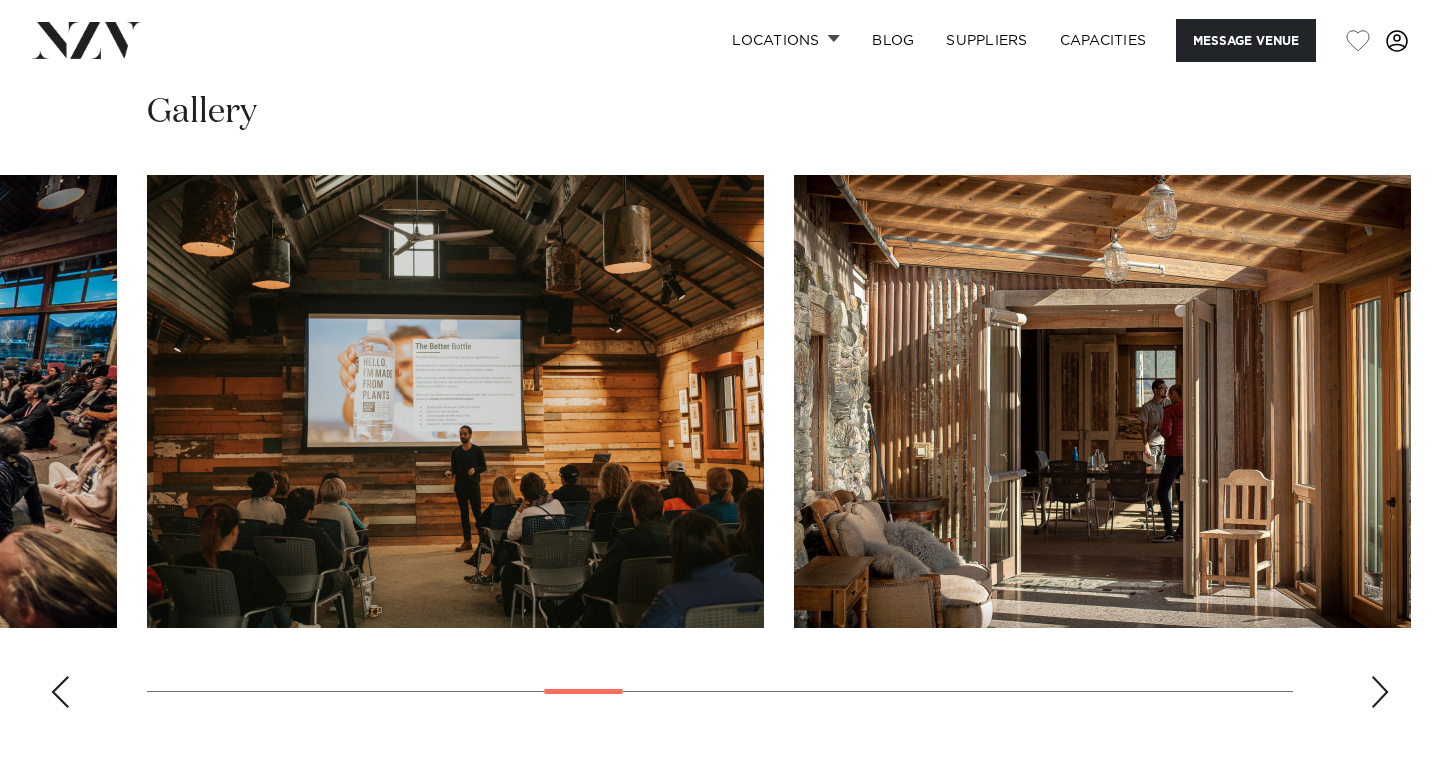 click at bounding box center (1380, 692) 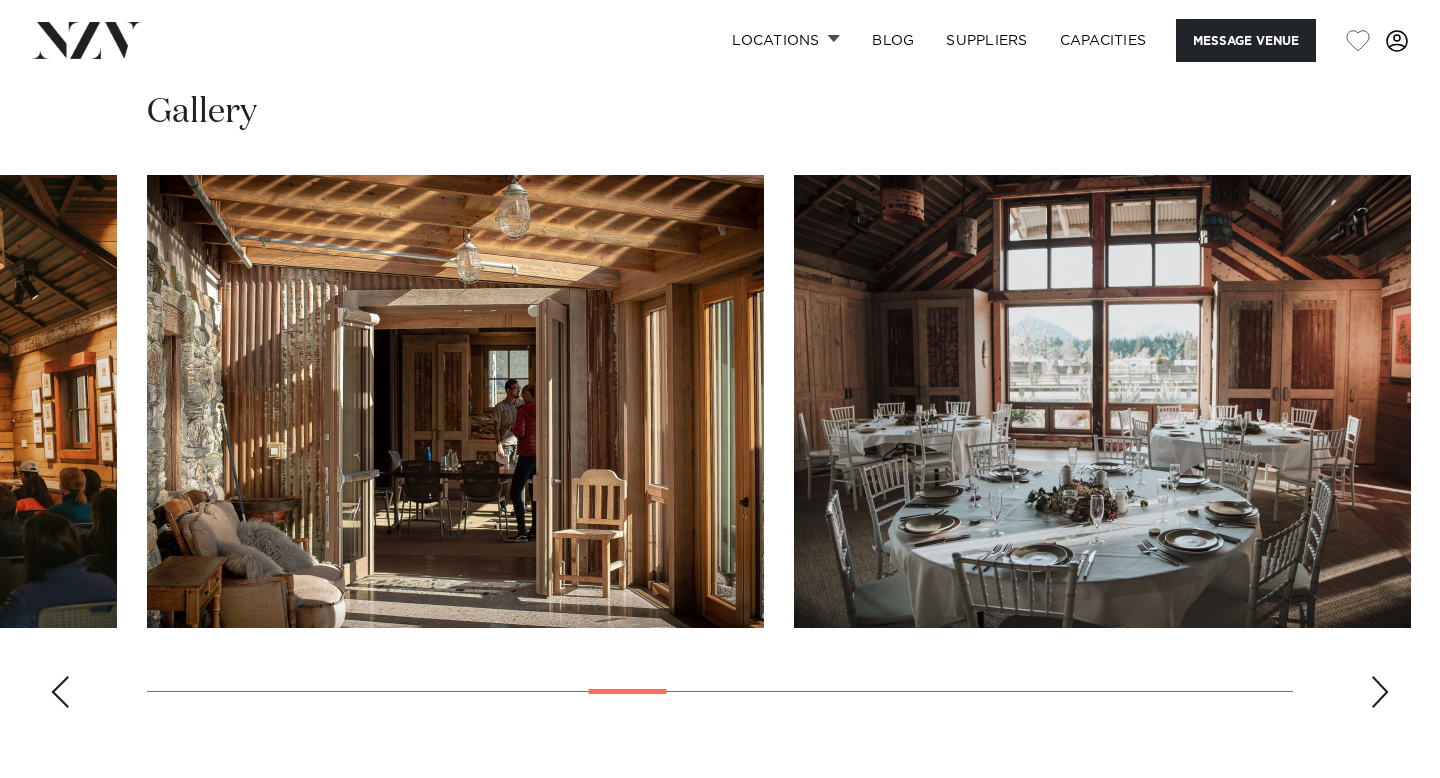 click at bounding box center [1380, 692] 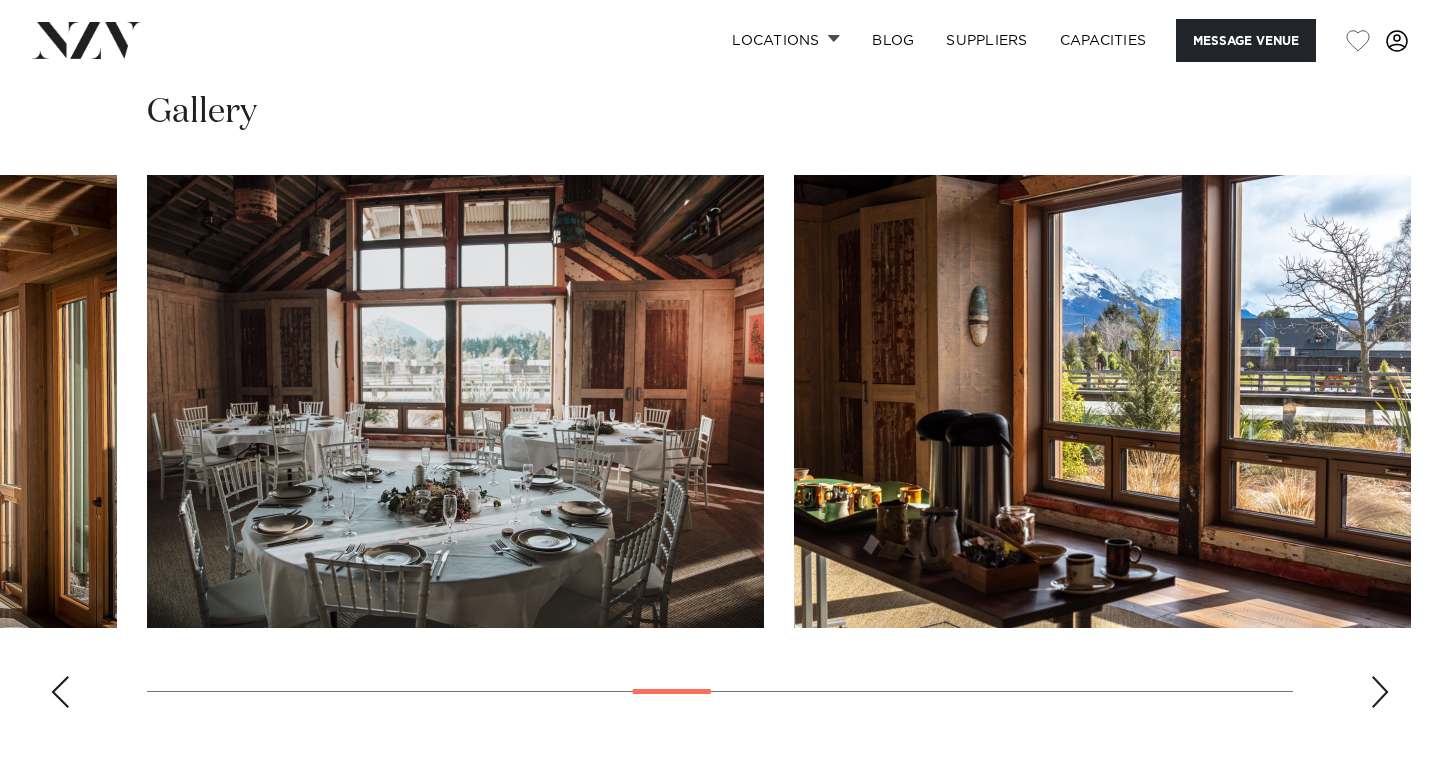 click at bounding box center [1380, 692] 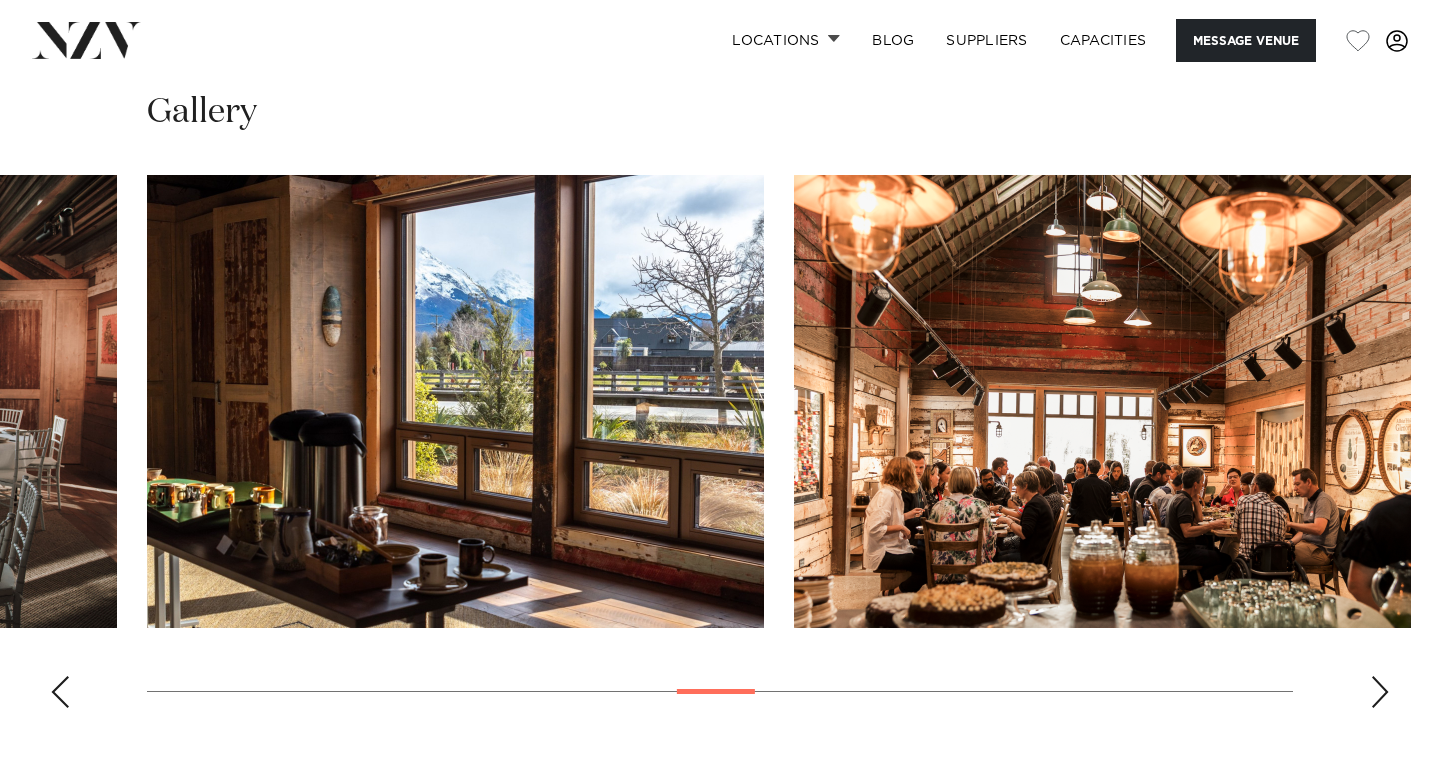click at bounding box center (1380, 692) 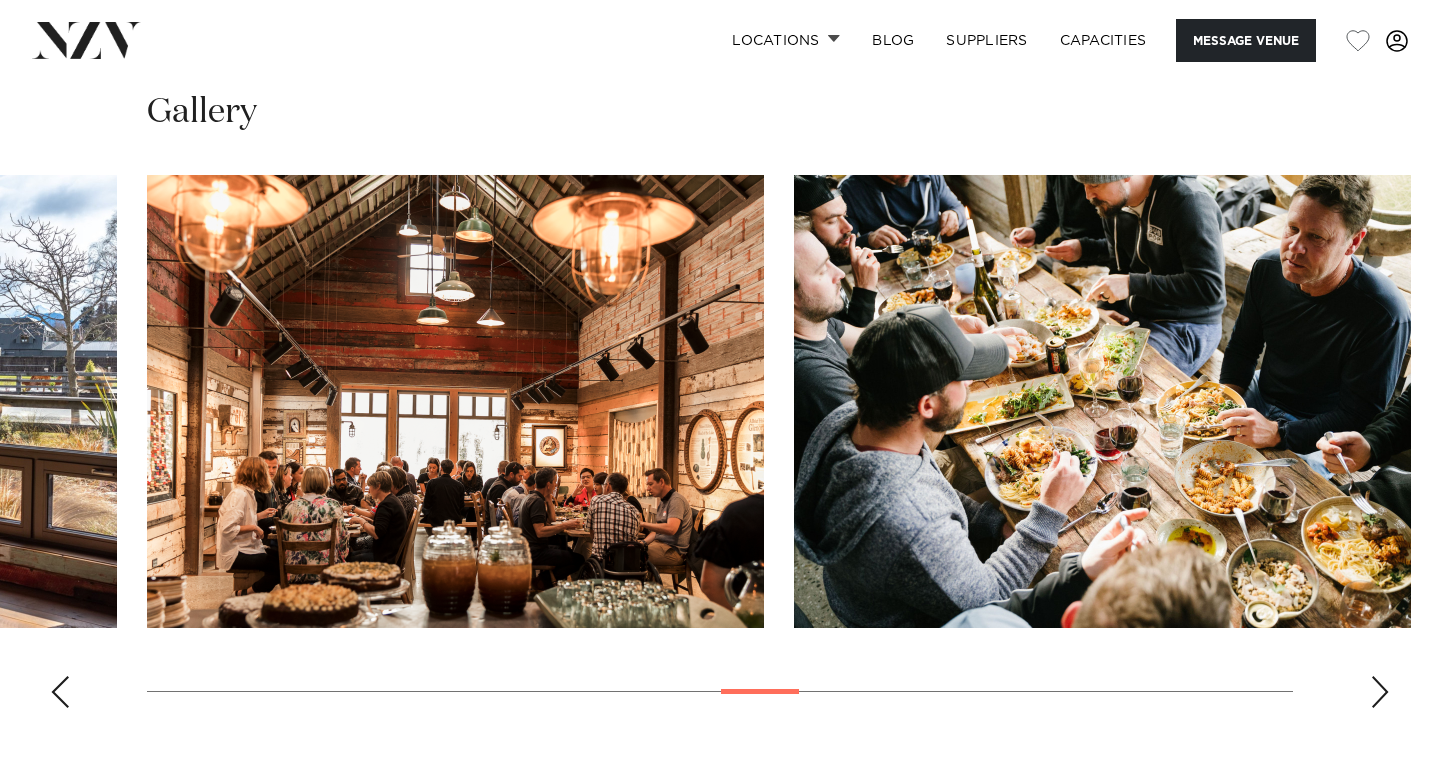 click at bounding box center (1380, 692) 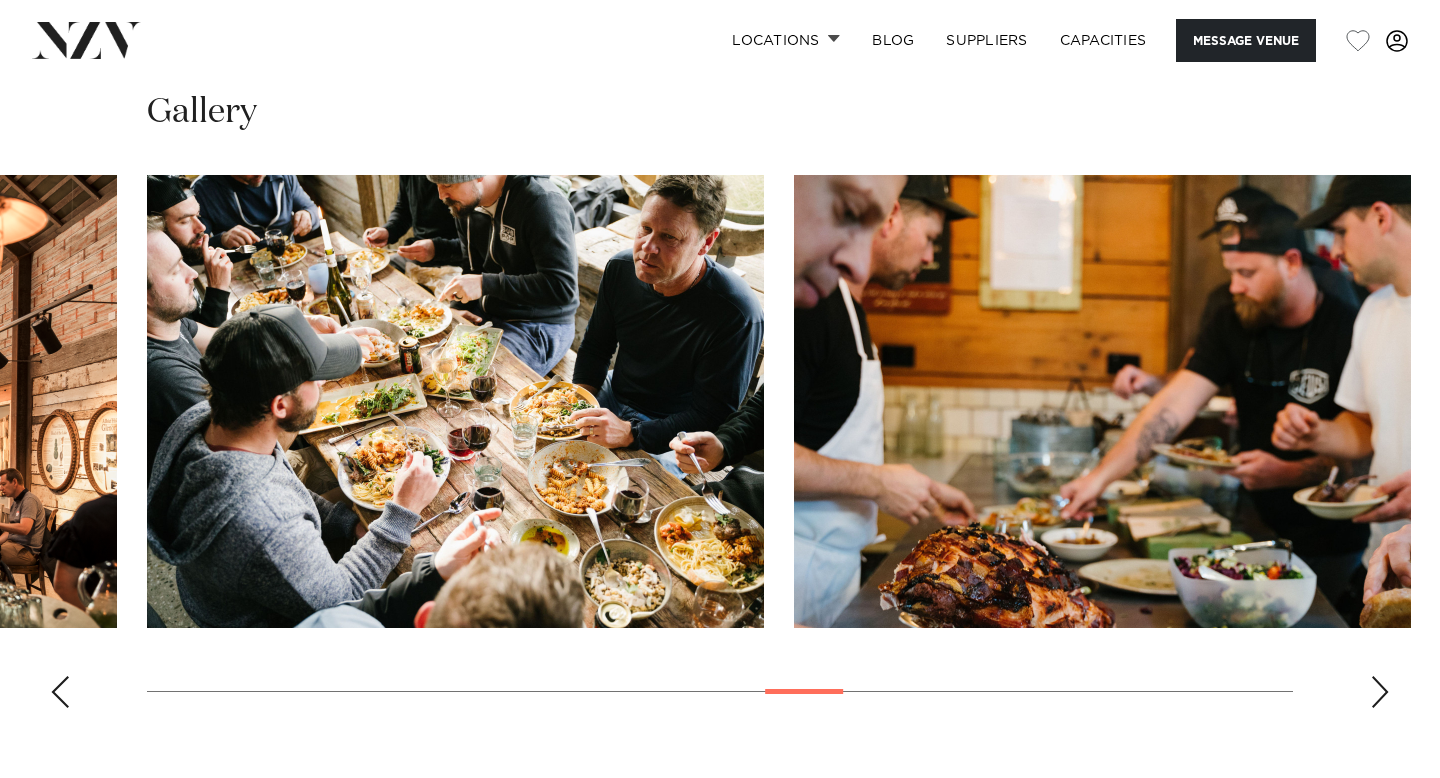 click at bounding box center (1380, 692) 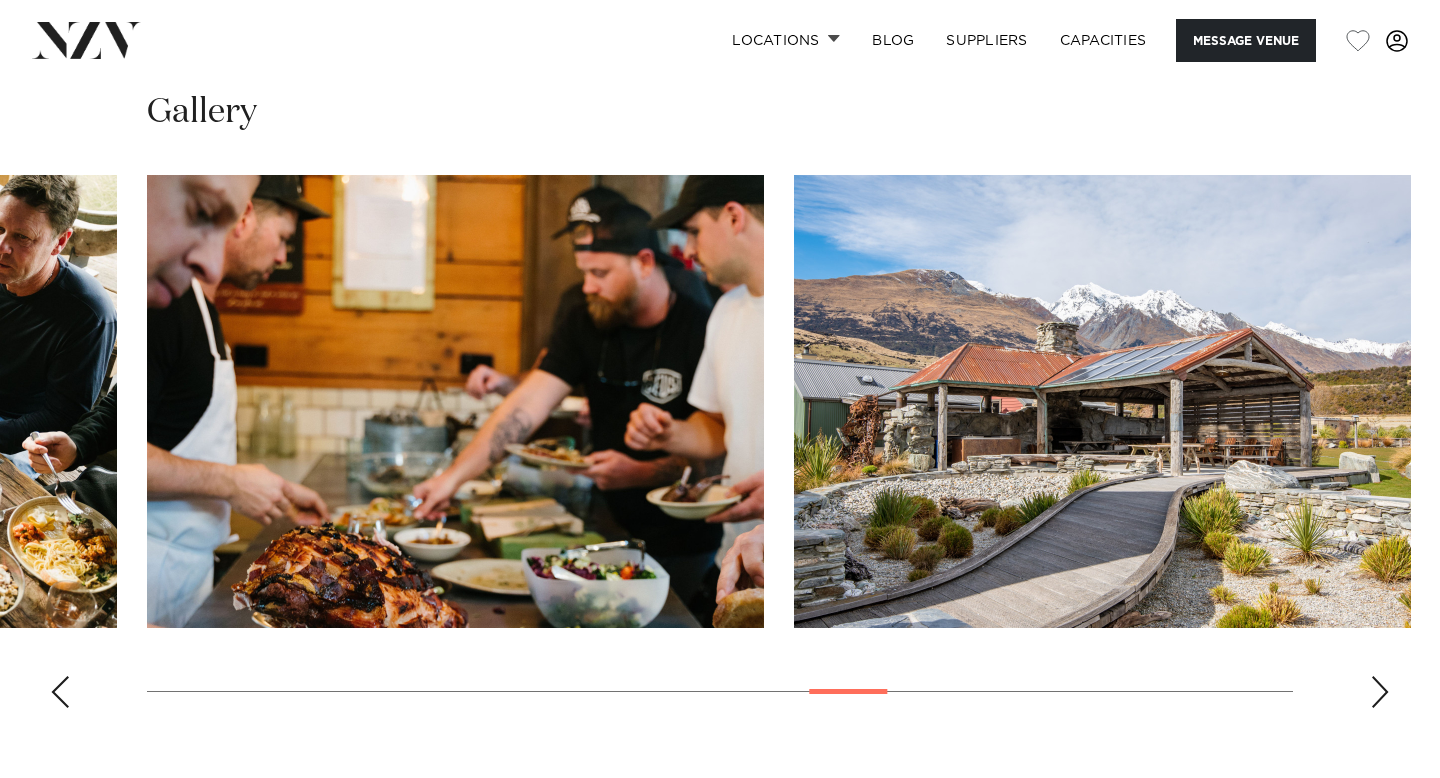 click at bounding box center [1380, 692] 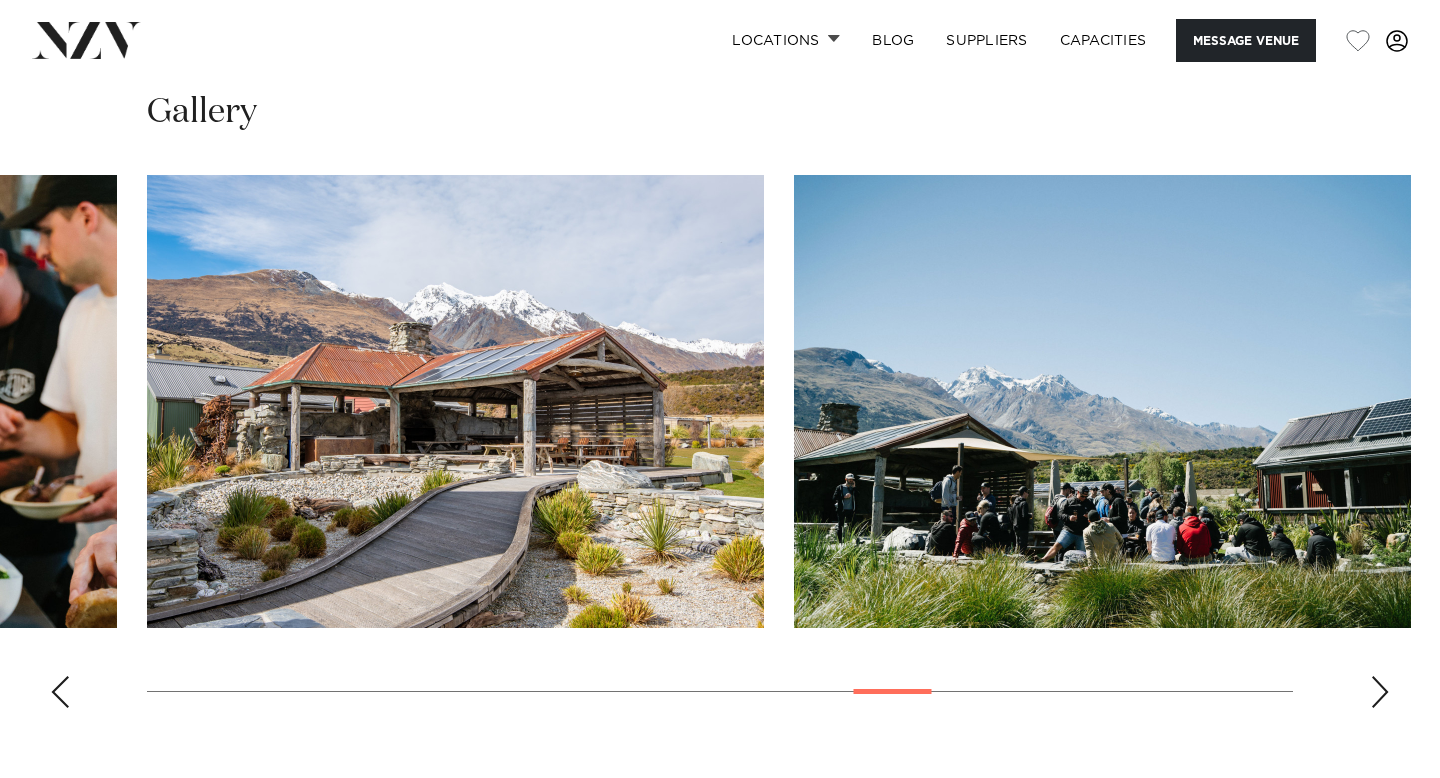 click at bounding box center (1380, 692) 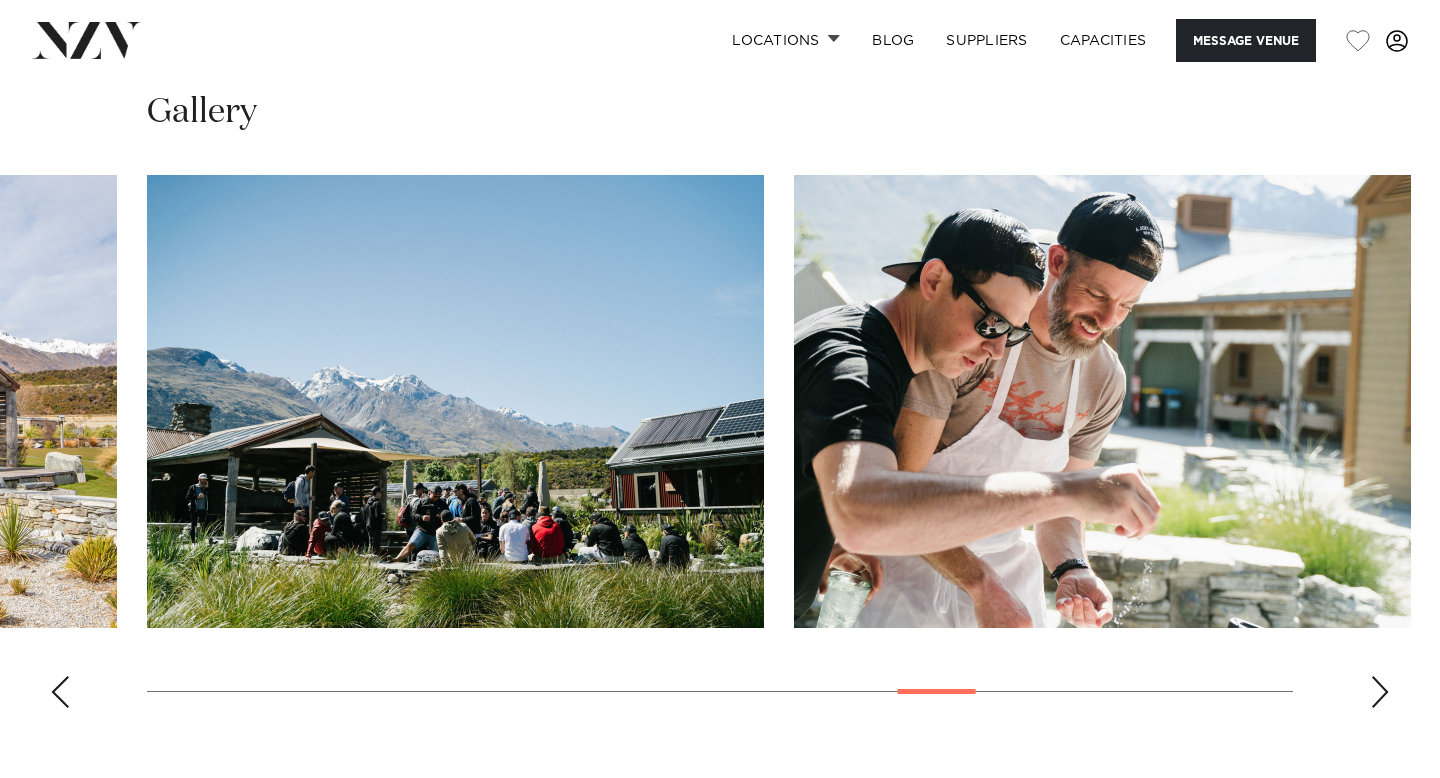 click at bounding box center [1380, 692] 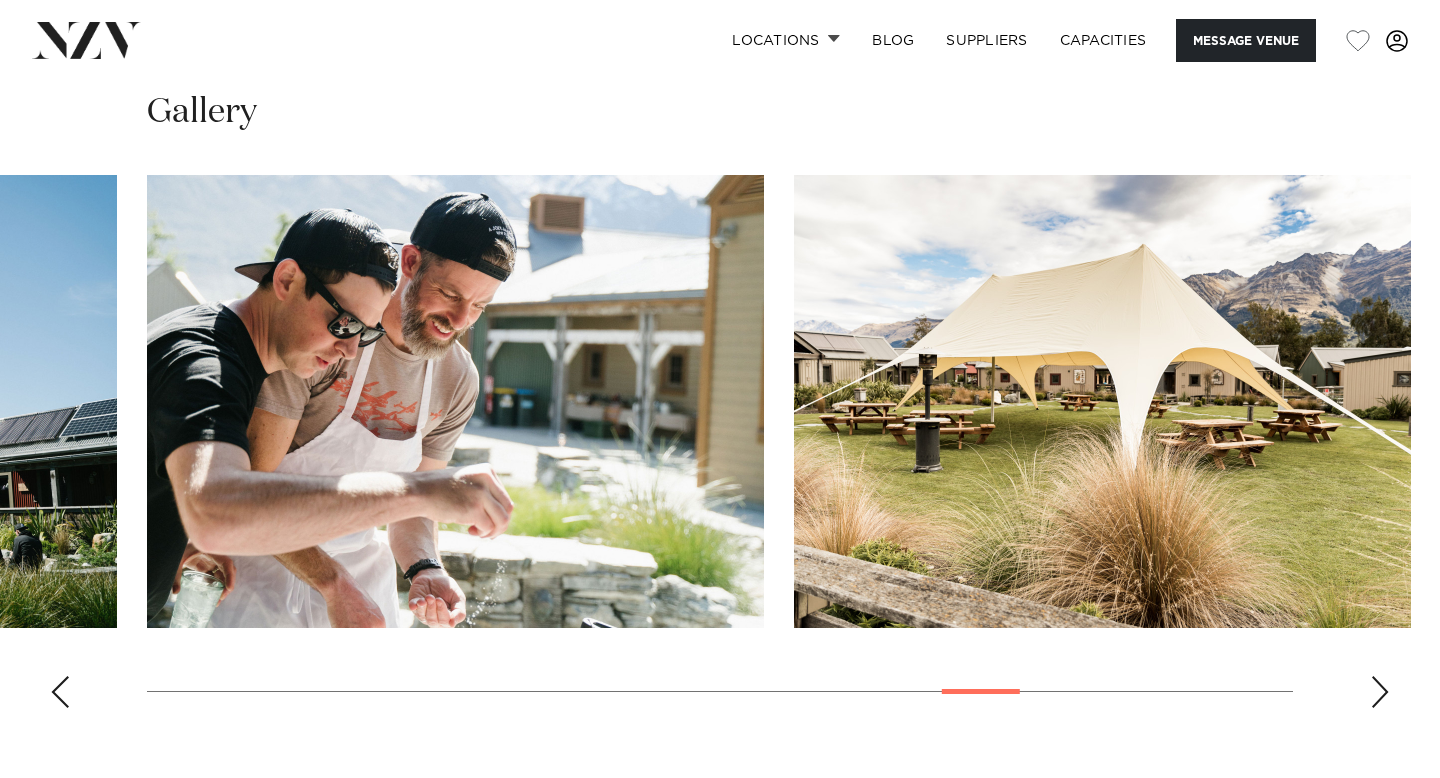 click at bounding box center [1380, 692] 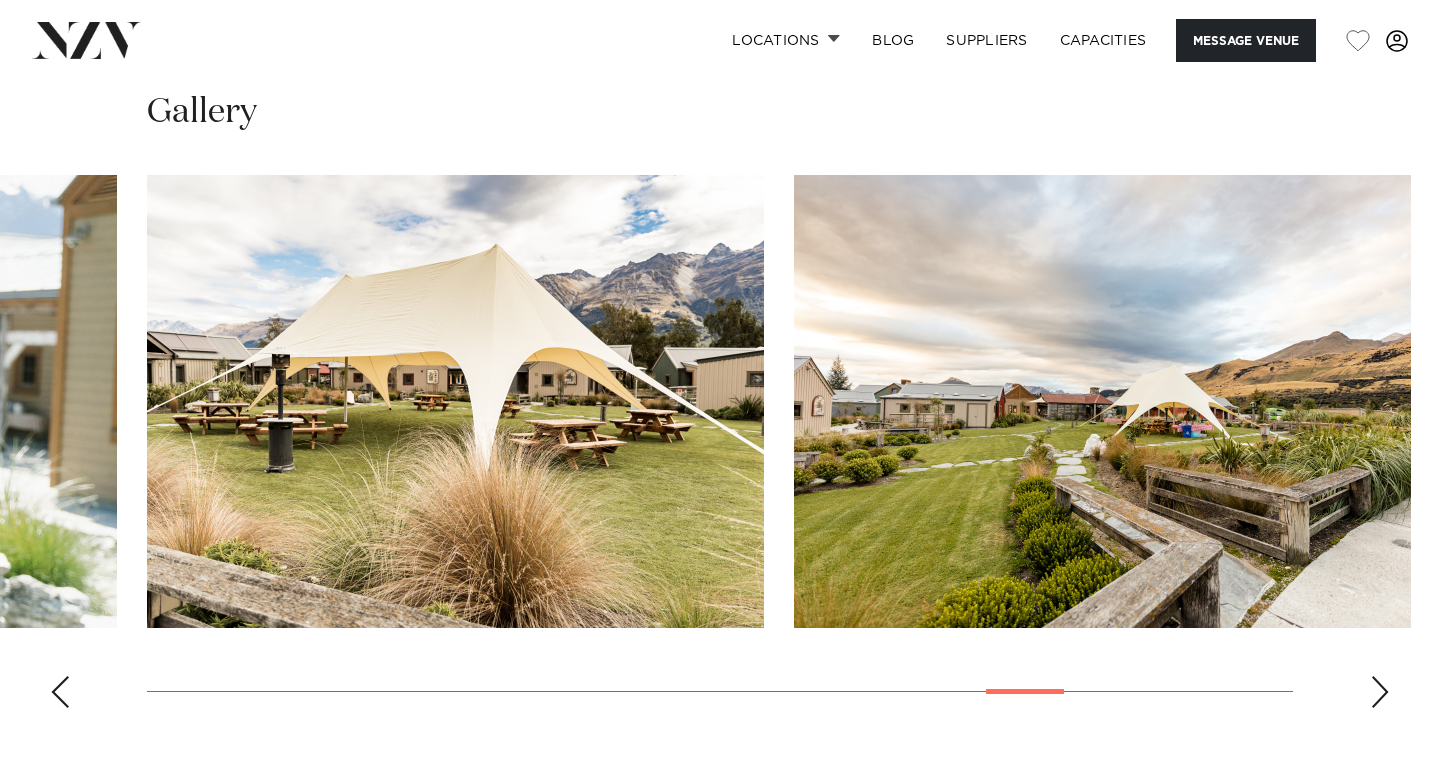 click at bounding box center (1380, 692) 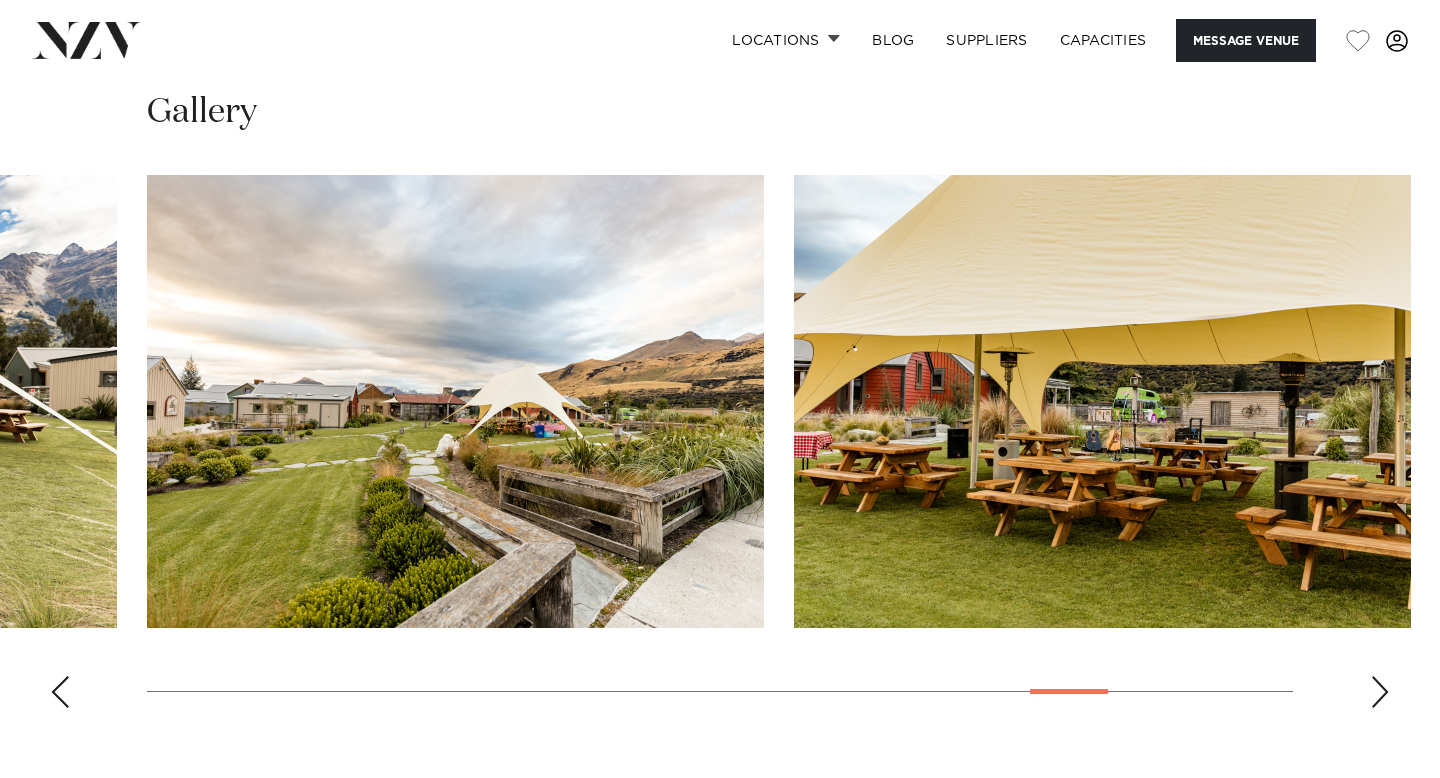 click at bounding box center [1380, 692] 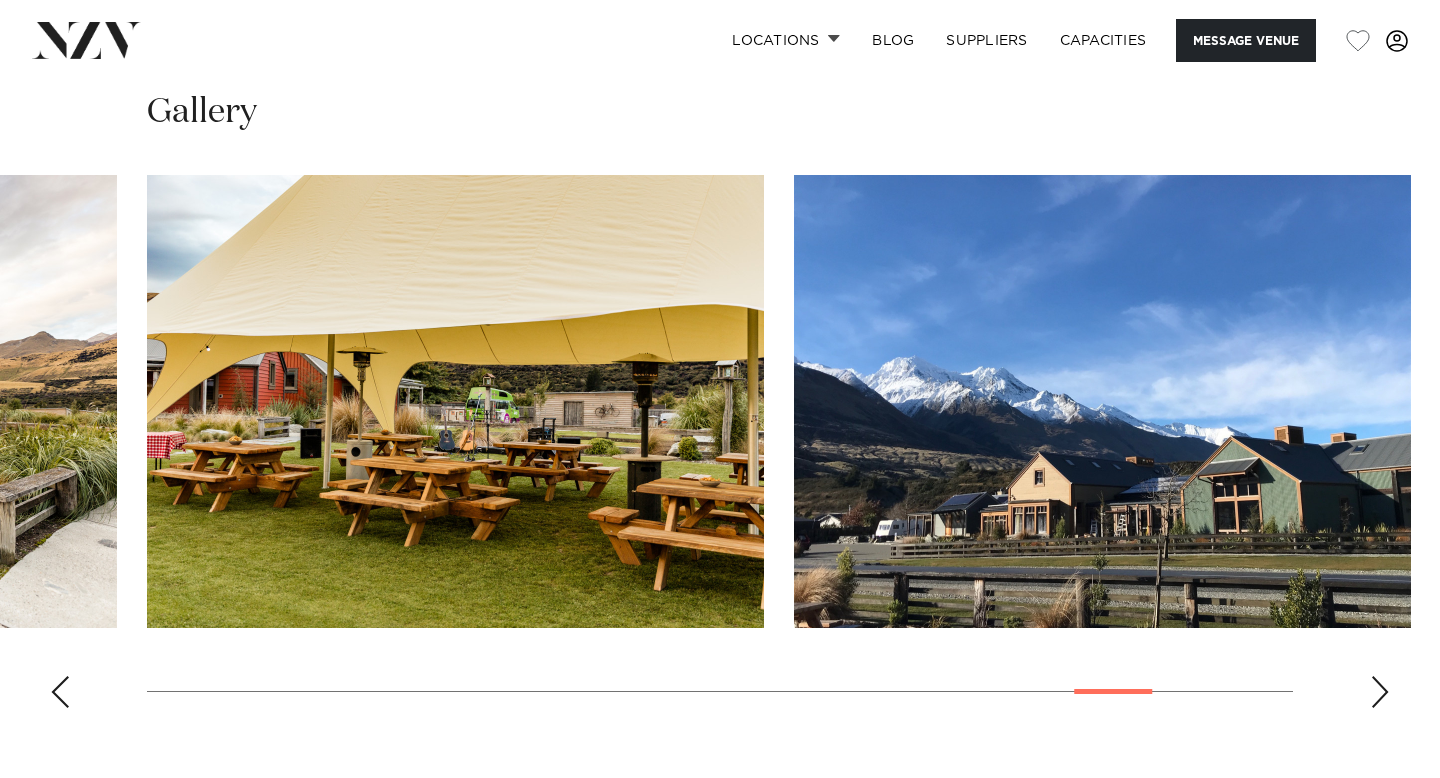 click at bounding box center (1380, 692) 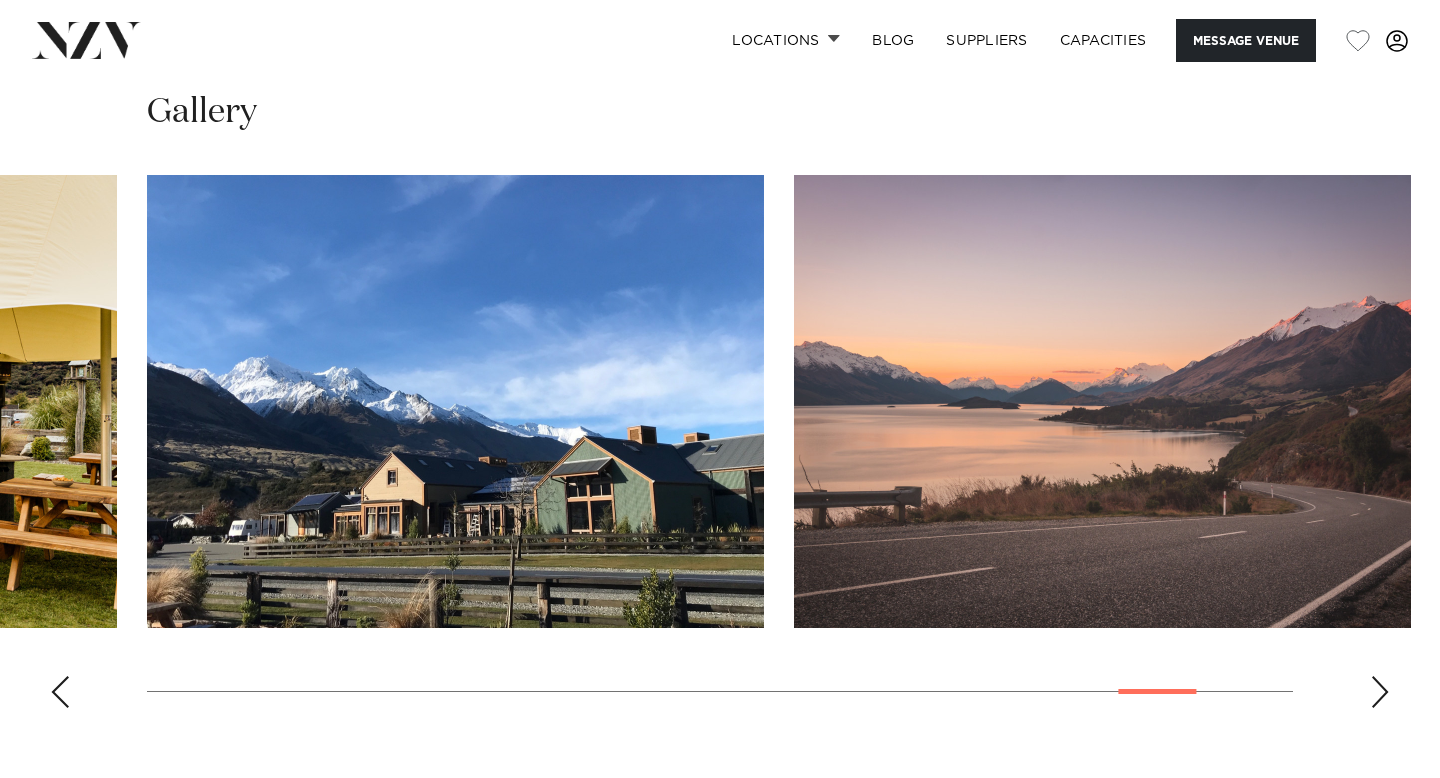 click at bounding box center (1380, 692) 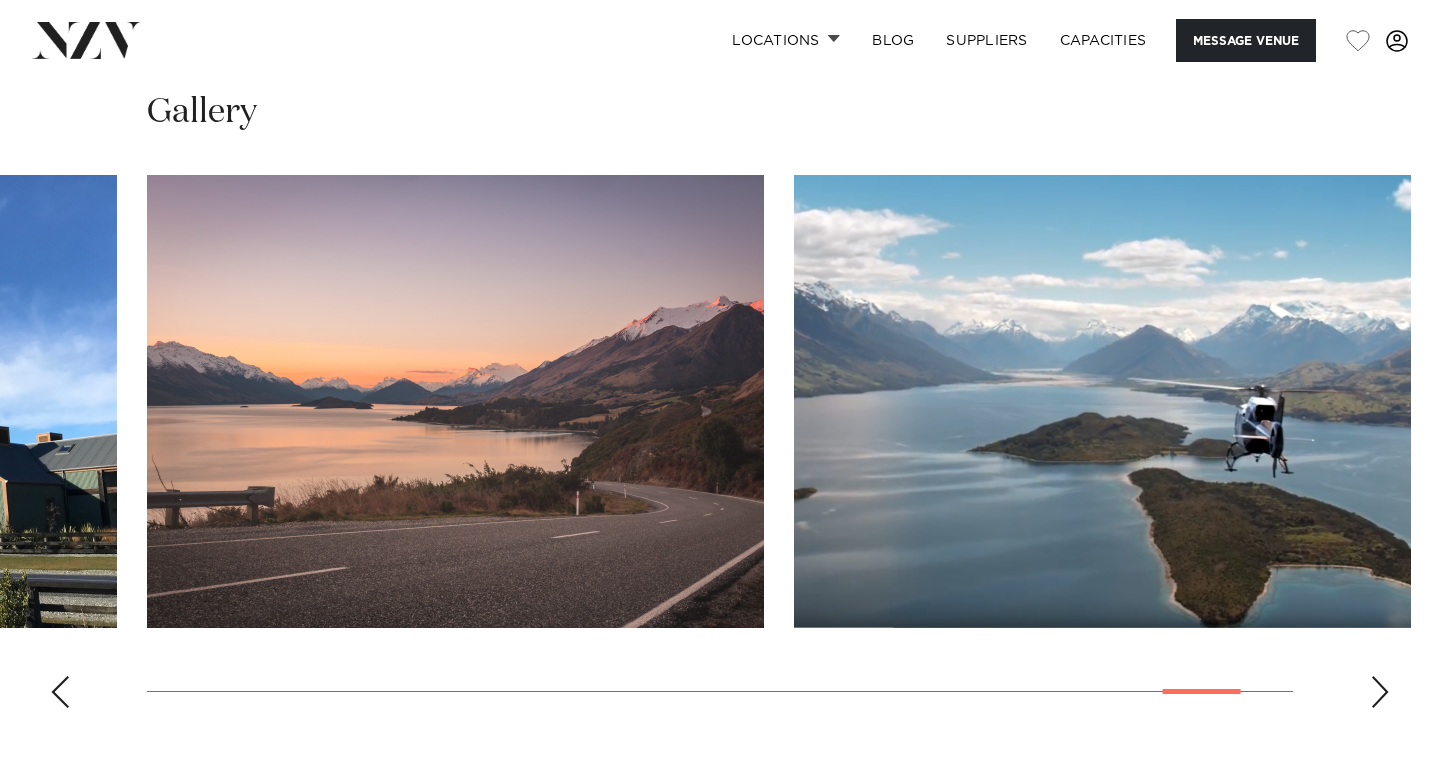 click at bounding box center [1380, 692] 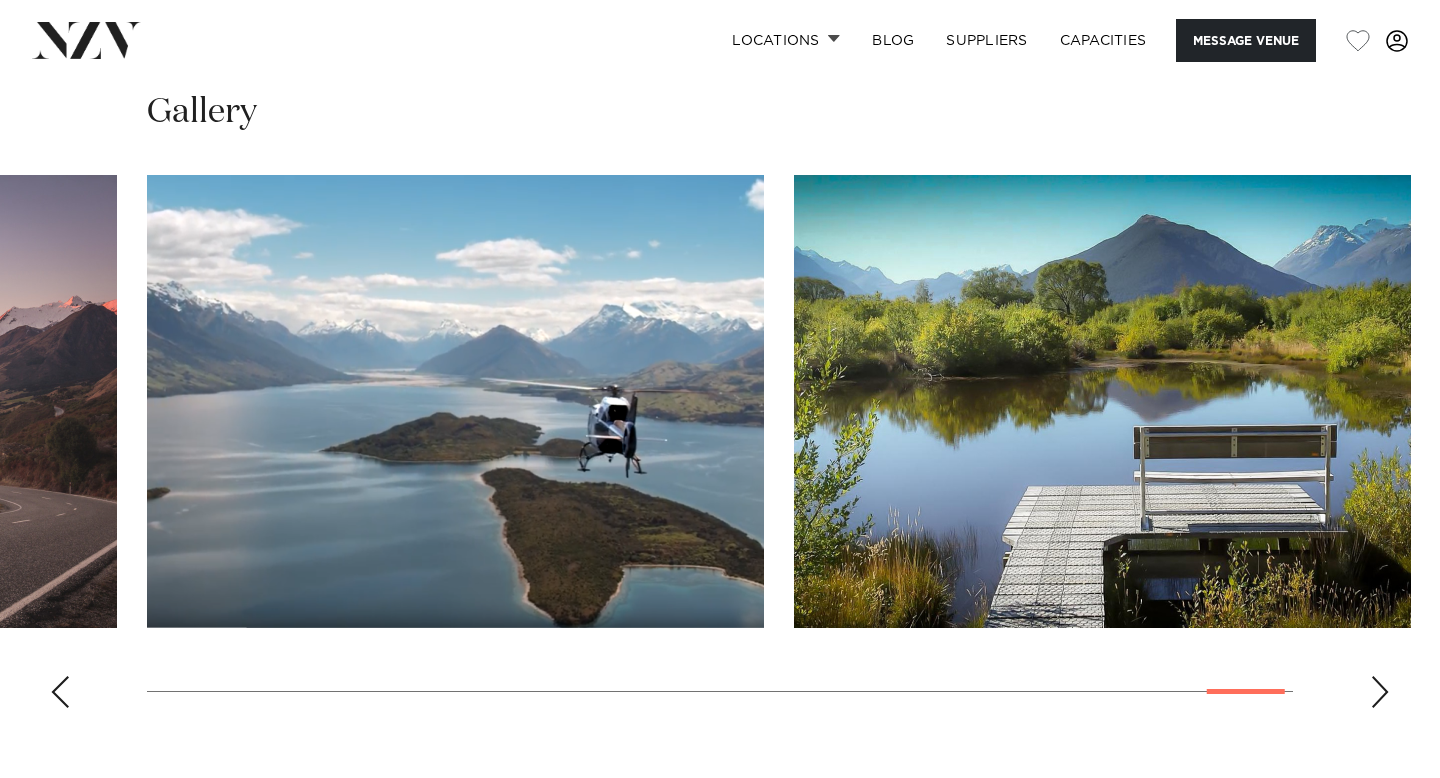 click at bounding box center (1380, 692) 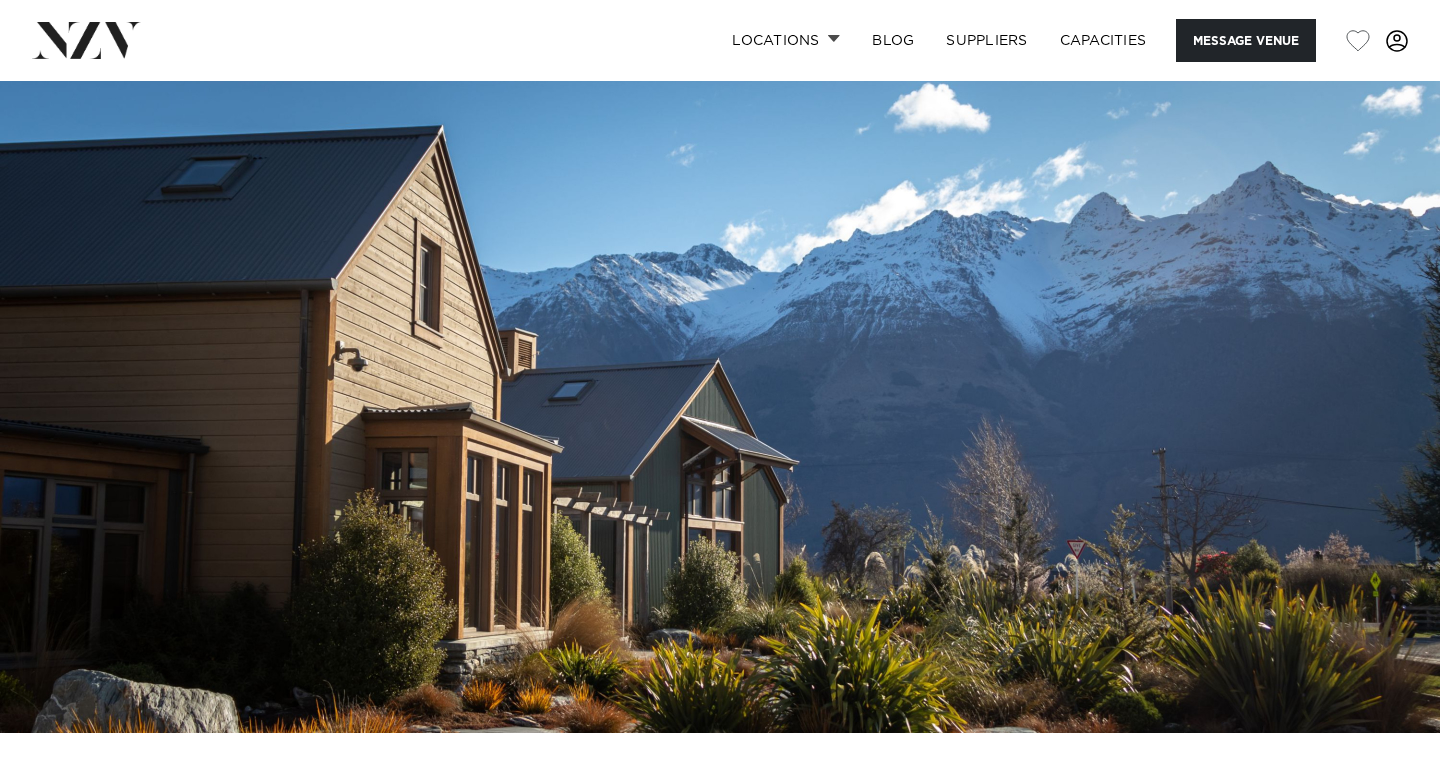 scroll, scrollTop: 0, scrollLeft: 0, axis: both 